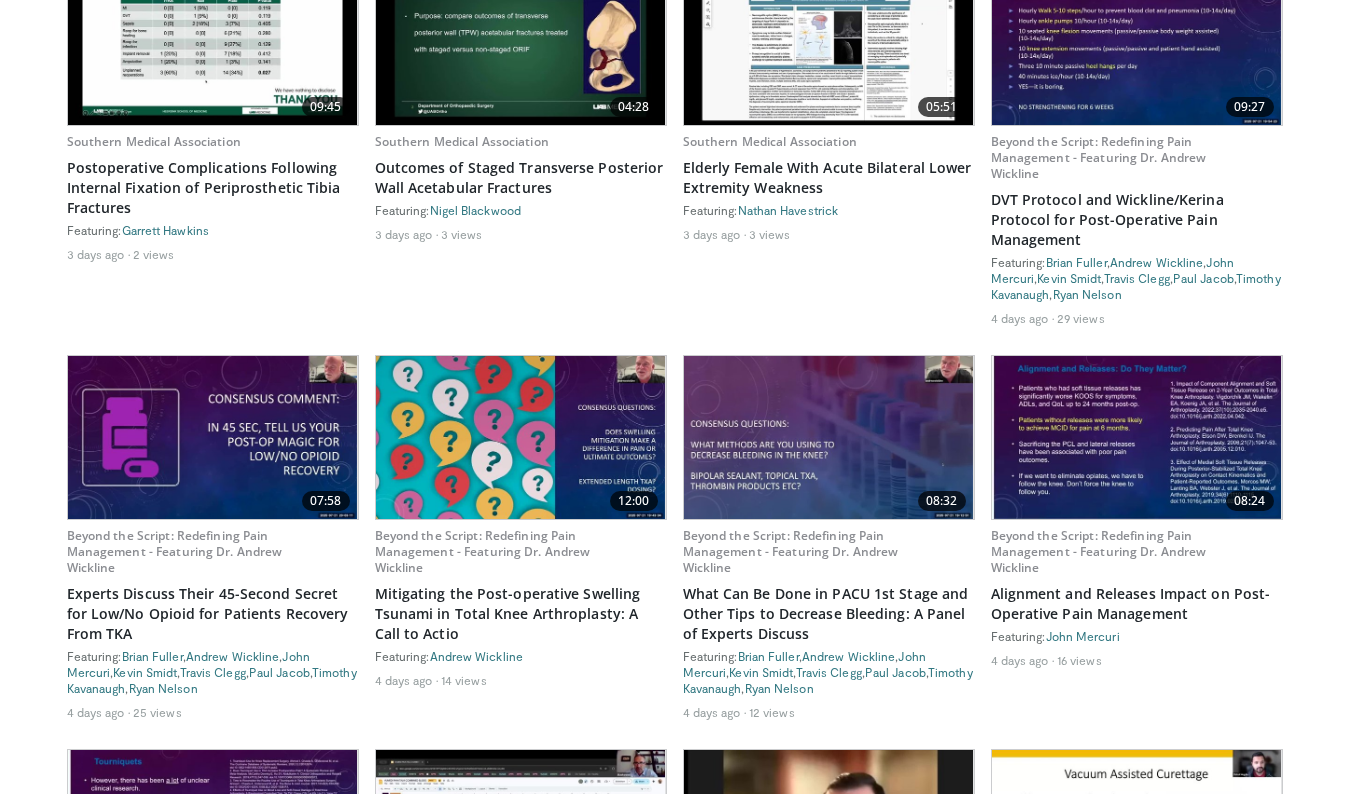 scroll, scrollTop: 1747, scrollLeft: 0, axis: vertical 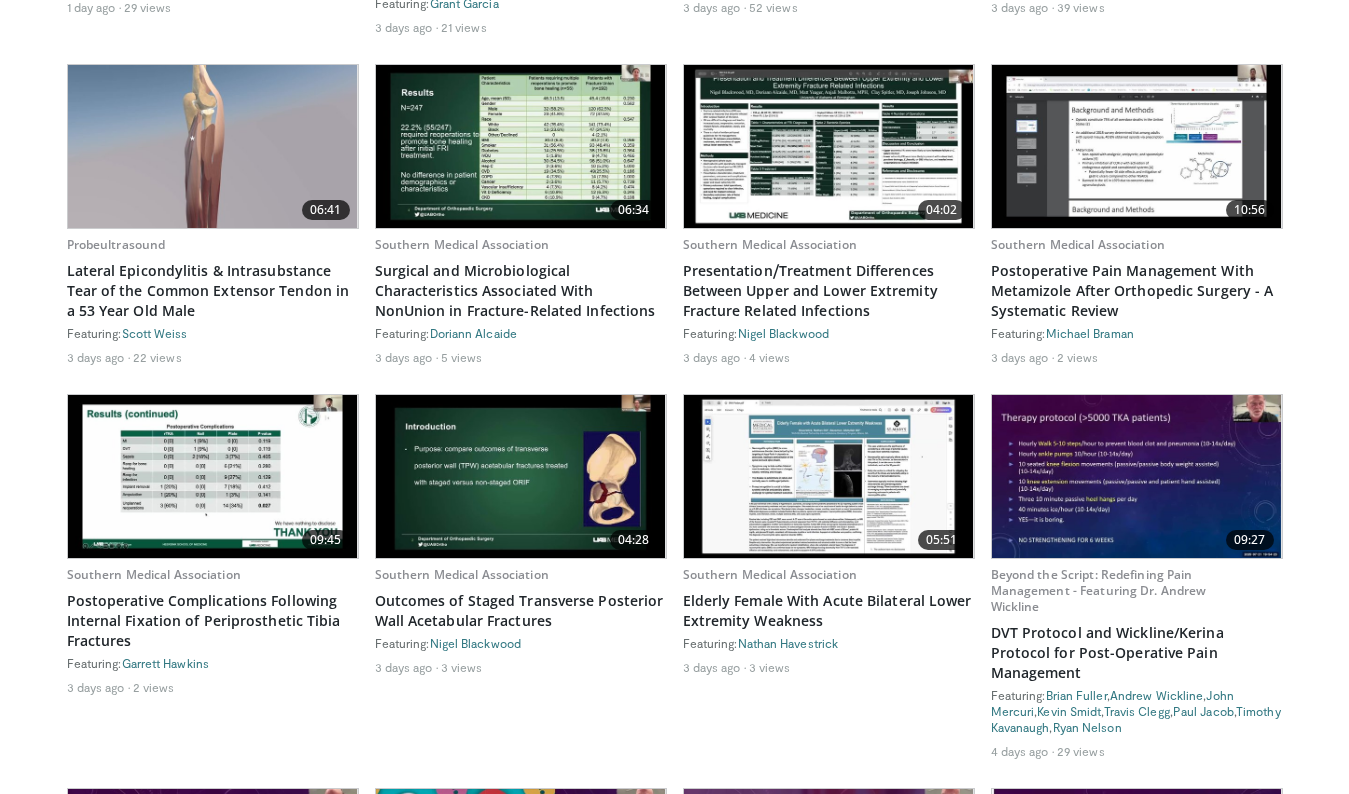 click on "3 days ago
5 views" at bounding box center [521, 357] 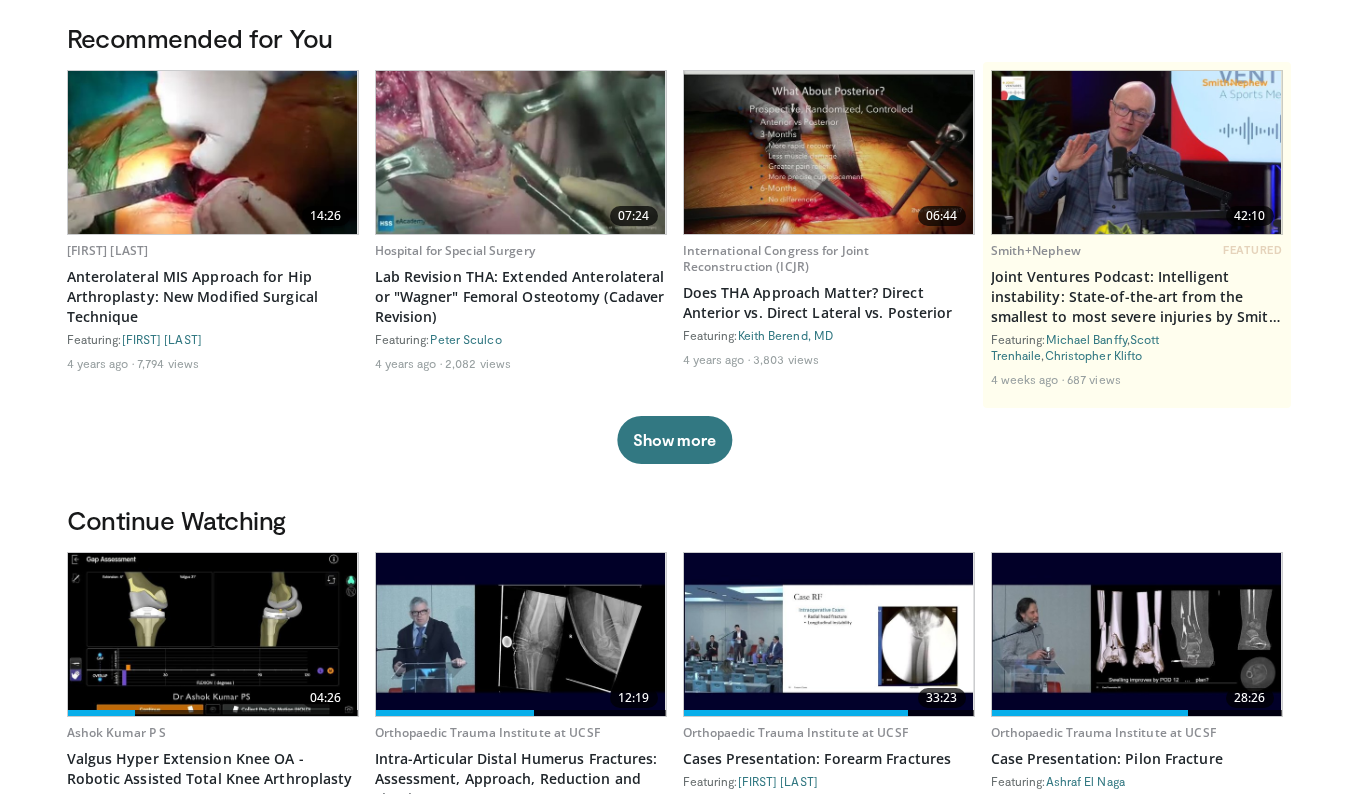 scroll, scrollTop: 0, scrollLeft: 0, axis: both 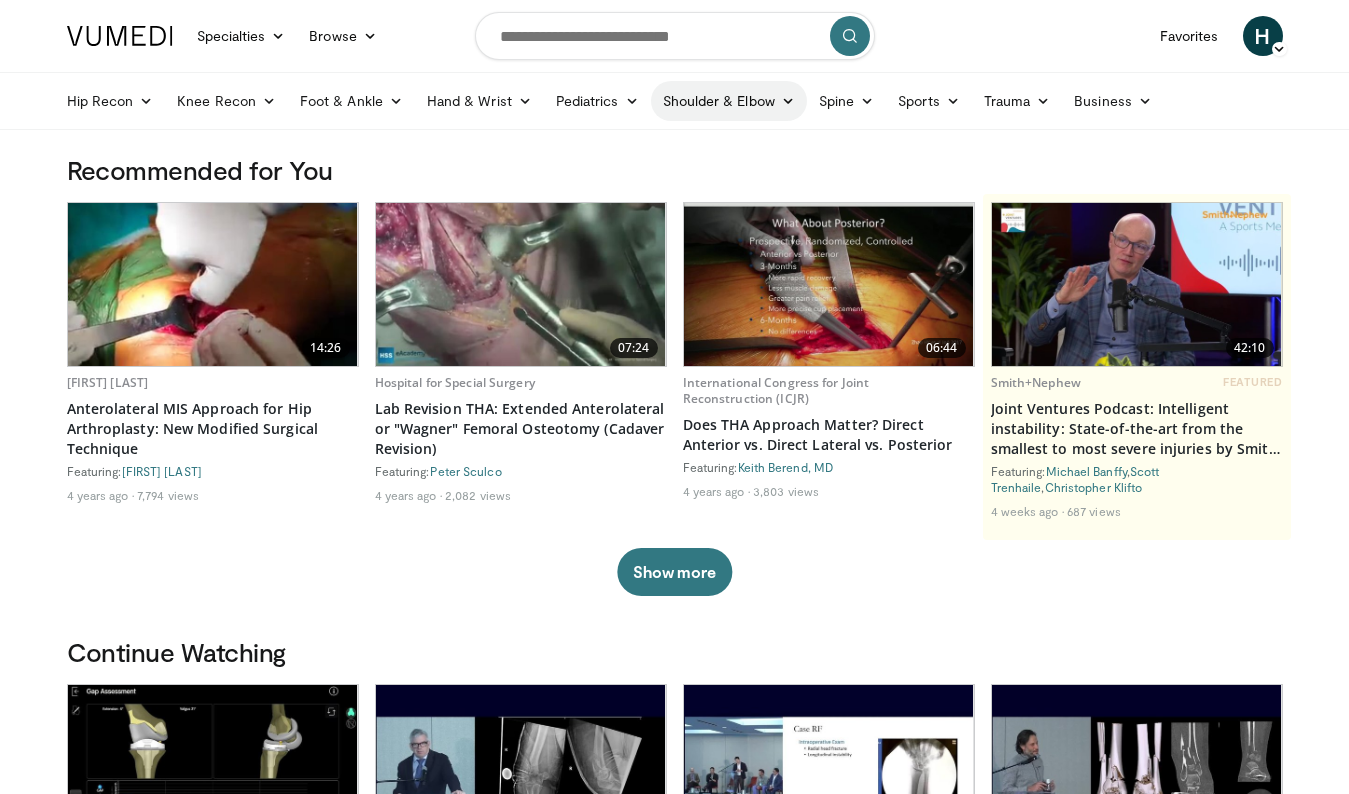 click on "Shoulder & Elbow" at bounding box center (729, 101) 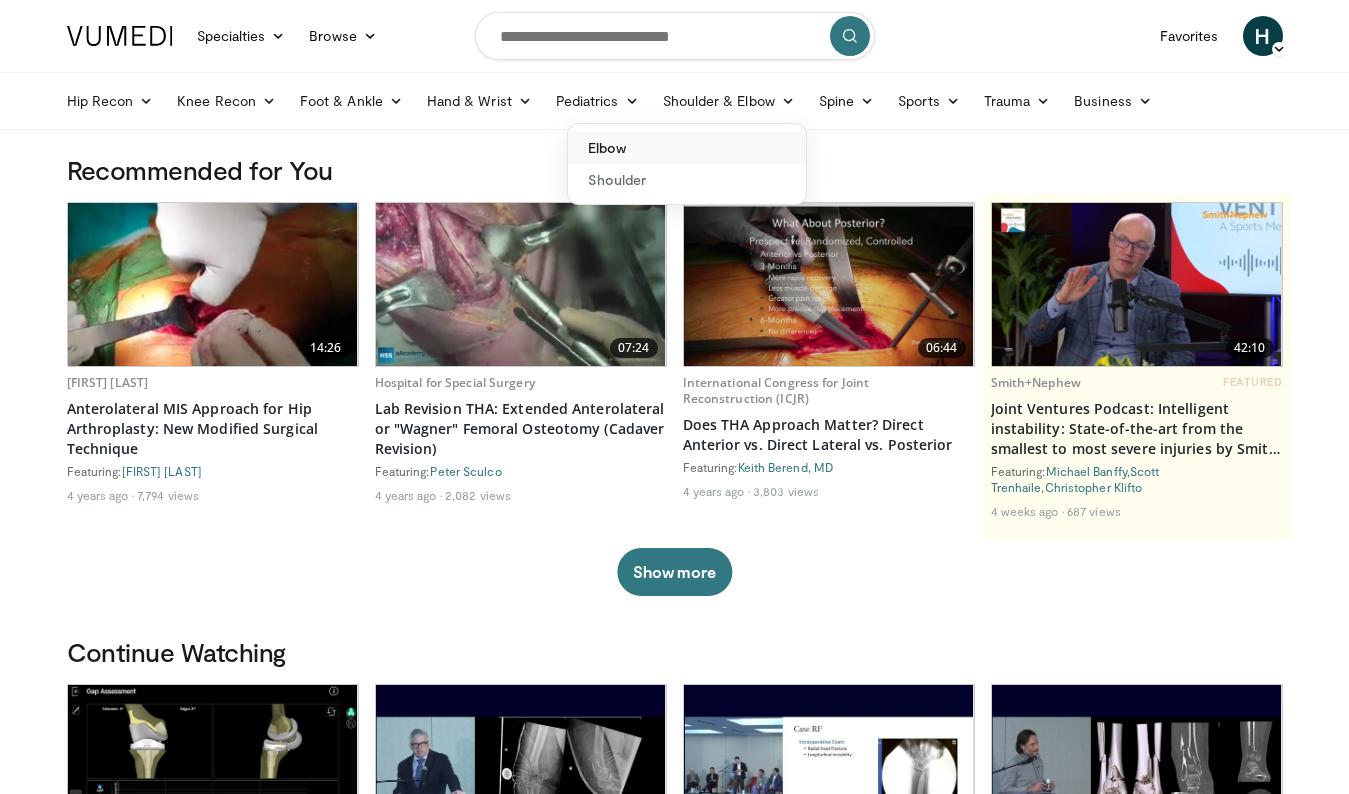 click on "Elbow" at bounding box center [687, 148] 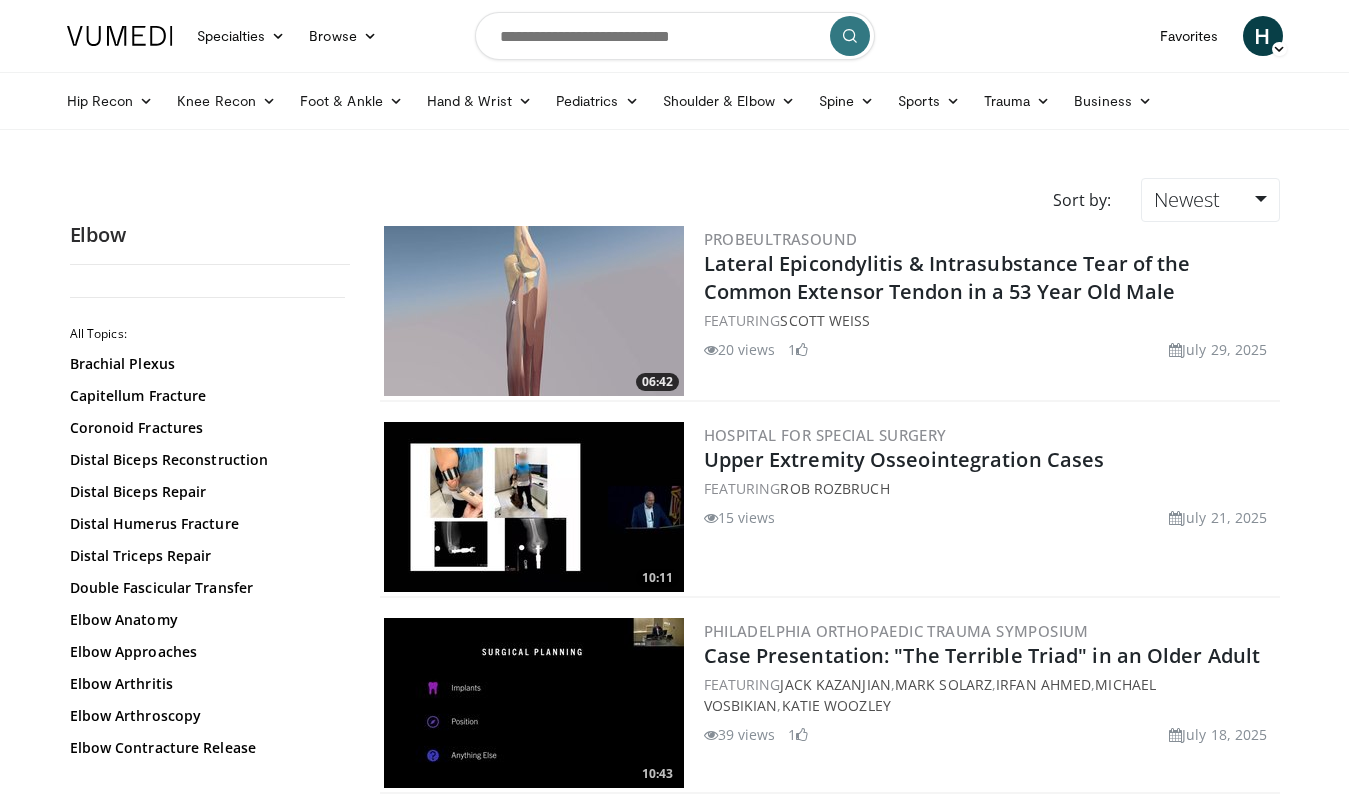 scroll, scrollTop: 0, scrollLeft: 0, axis: both 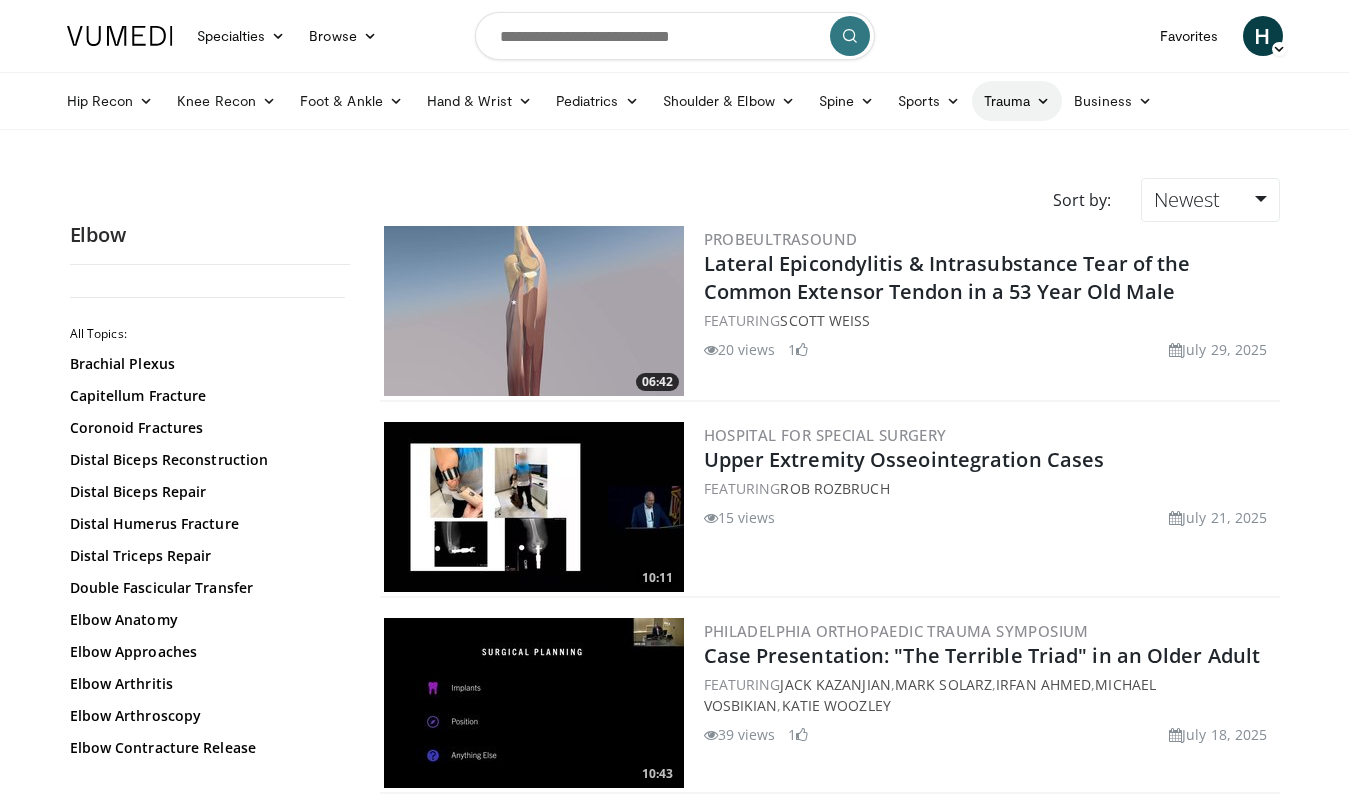 click on "Trauma" at bounding box center (1017, 101) 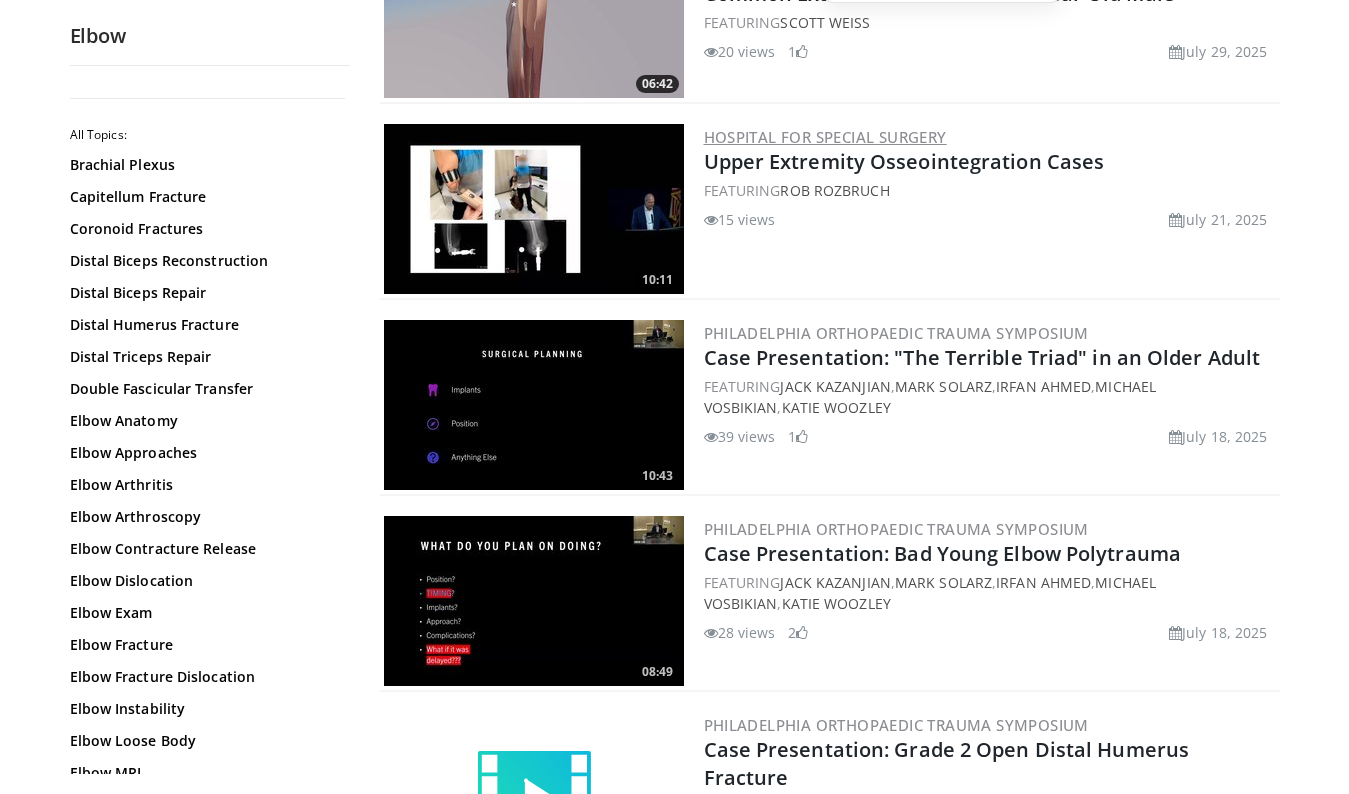 scroll, scrollTop: 300, scrollLeft: 0, axis: vertical 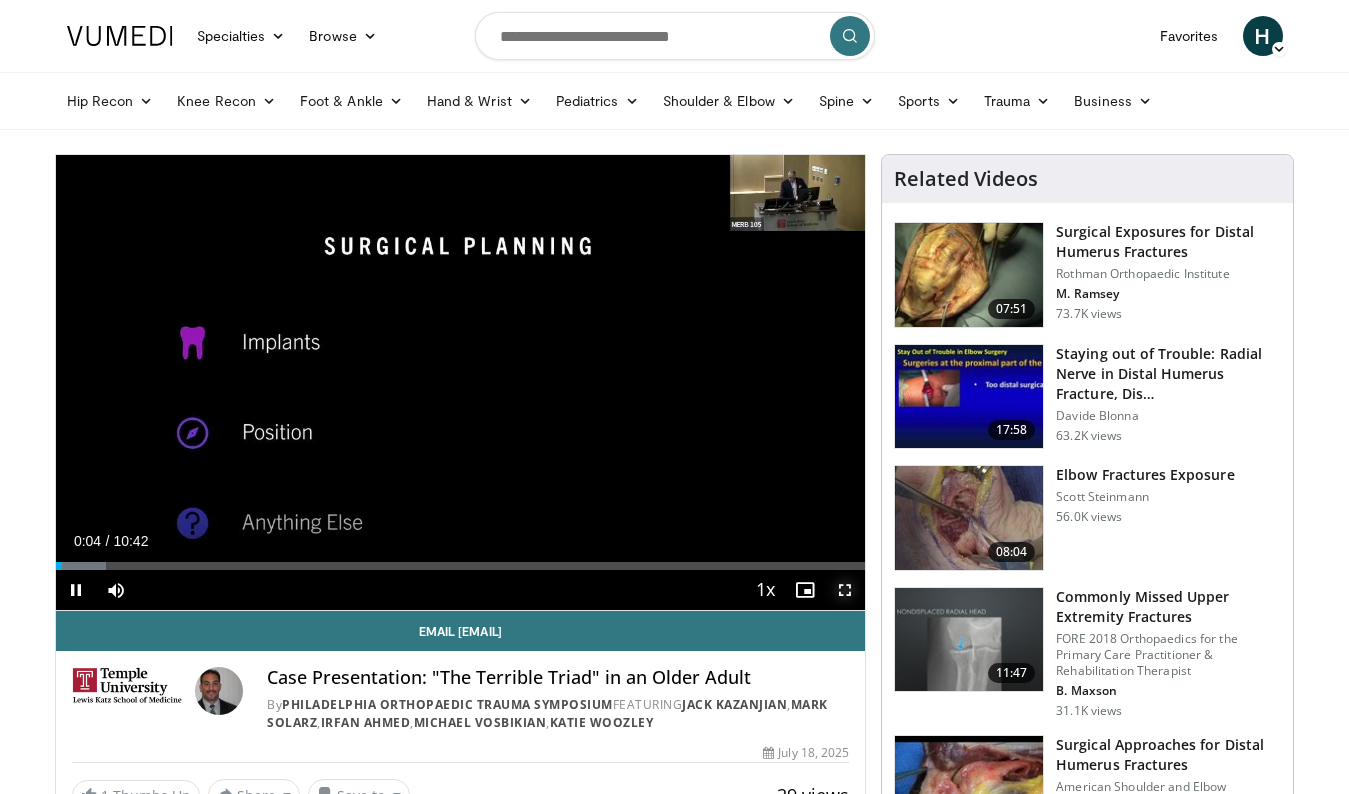 click at bounding box center (845, 590) 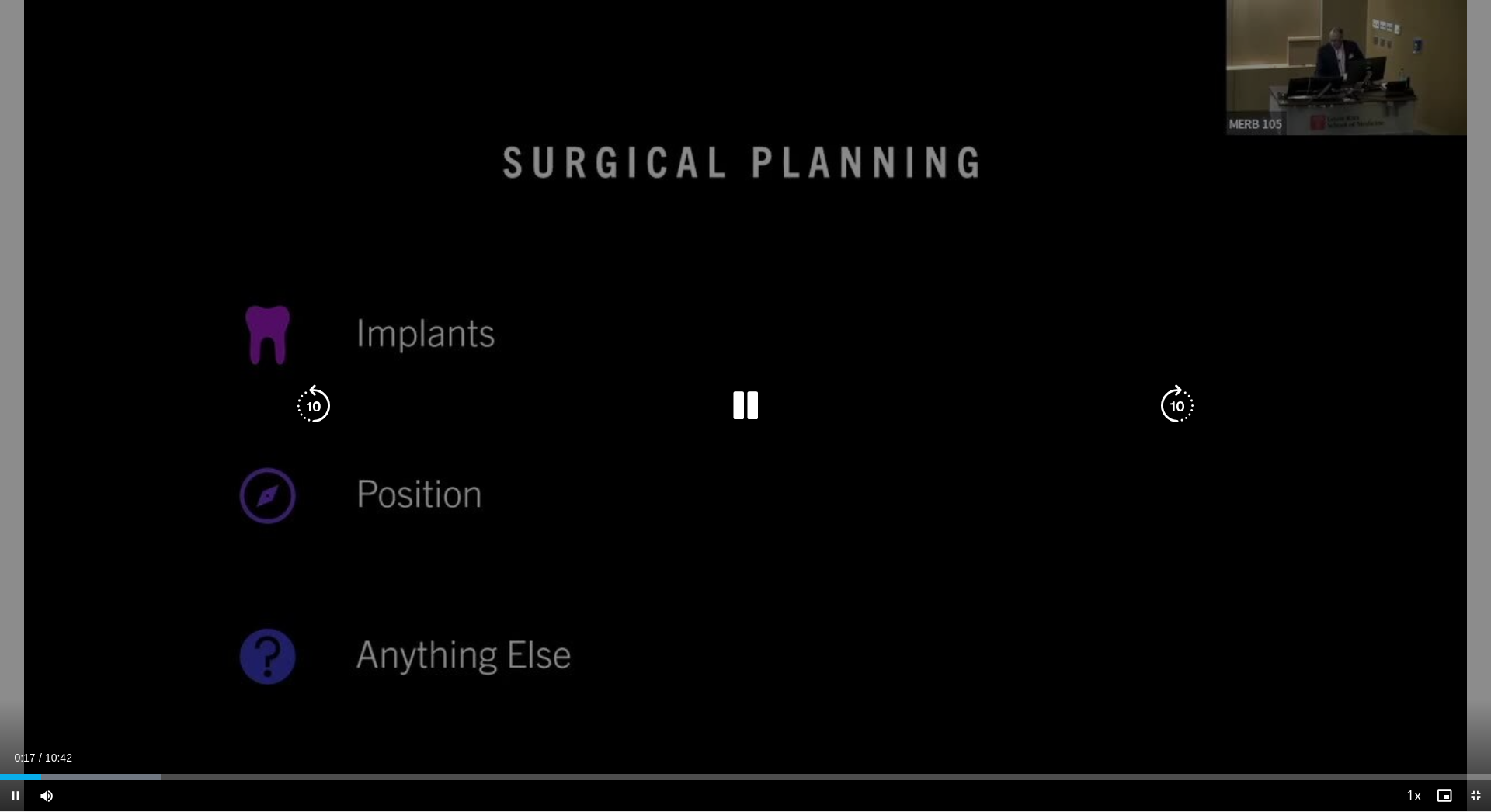 click on "10 seconds
Tap to unmute" at bounding box center [746, 405] 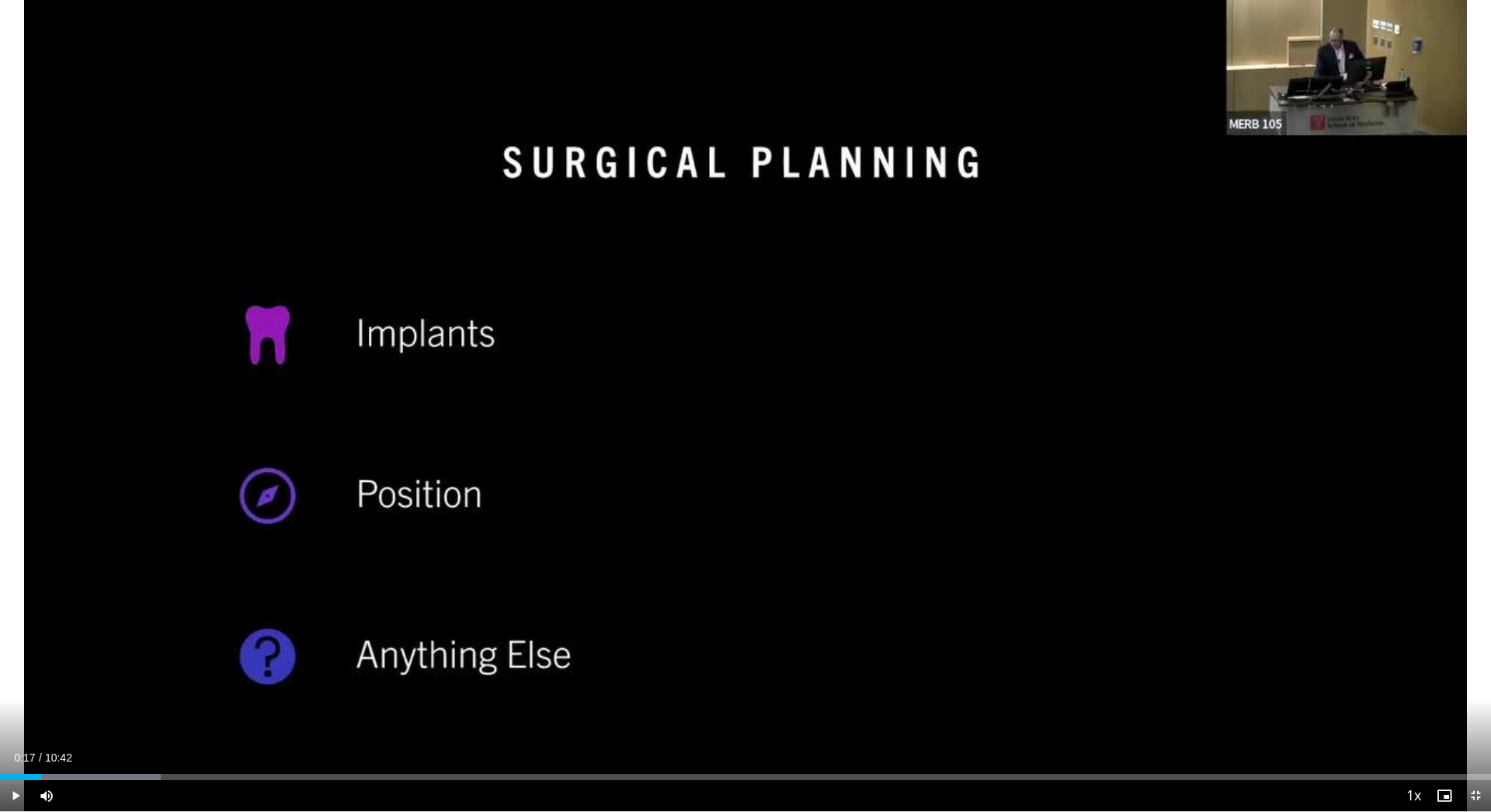 type 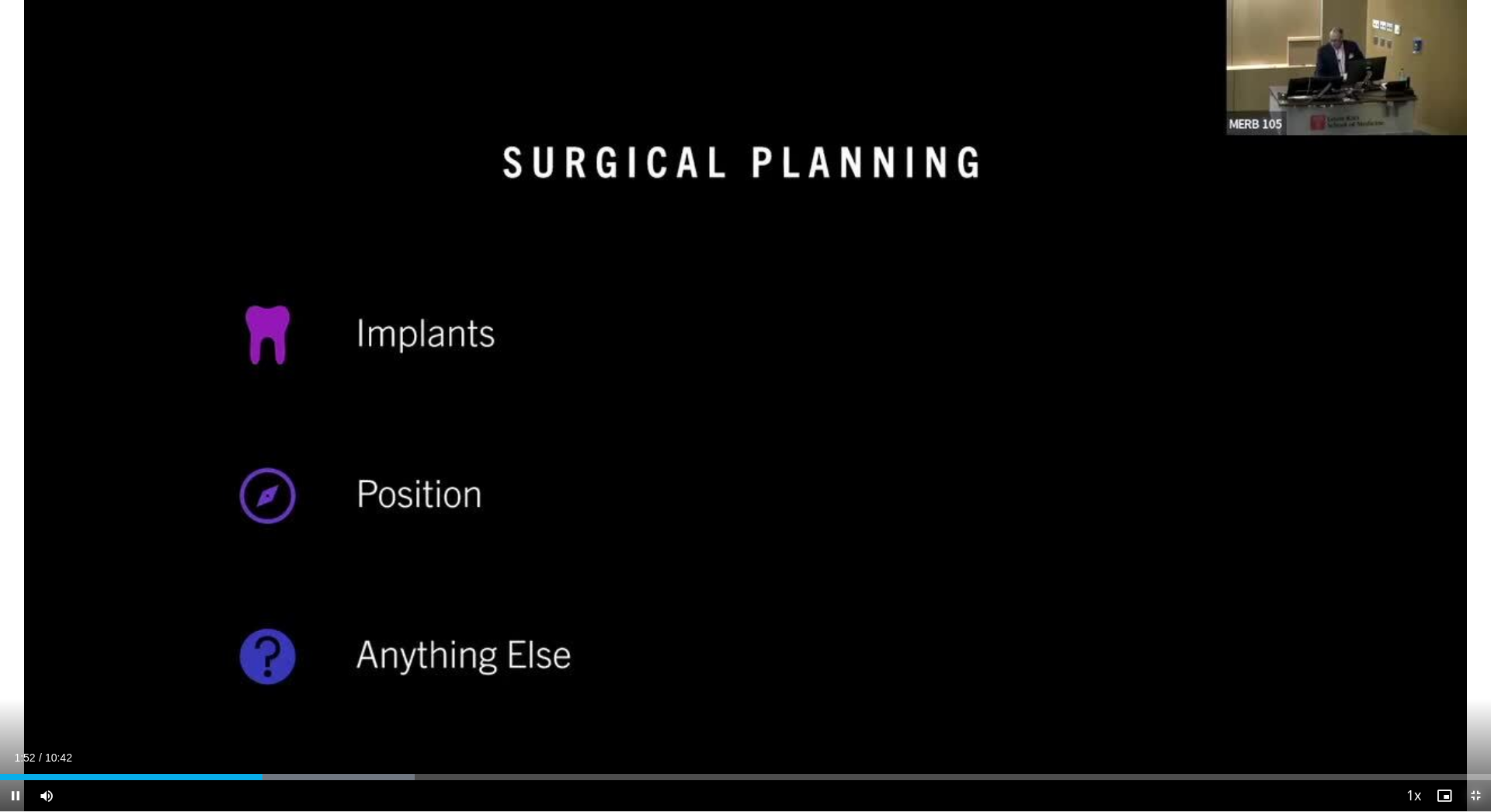 click at bounding box center [1475, 796] 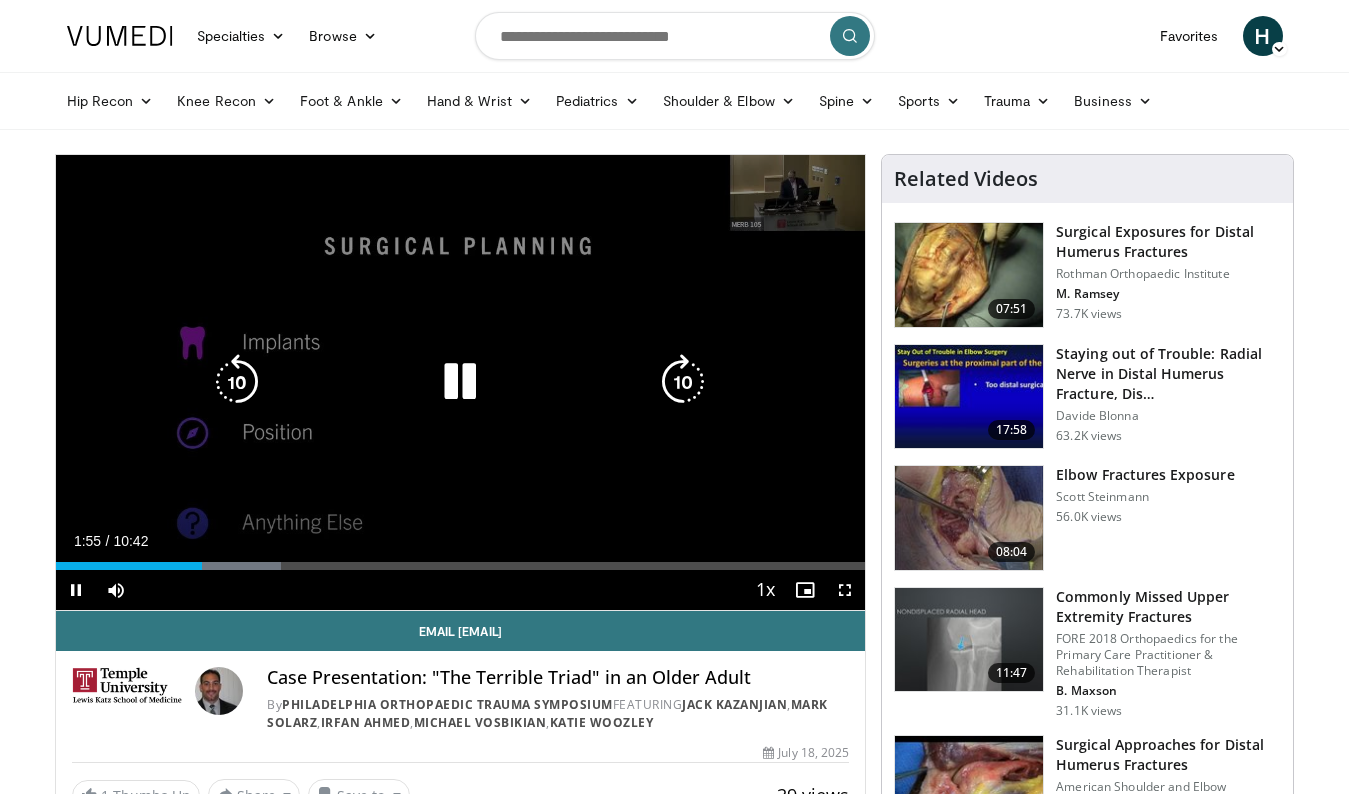 click at bounding box center (460, 382) 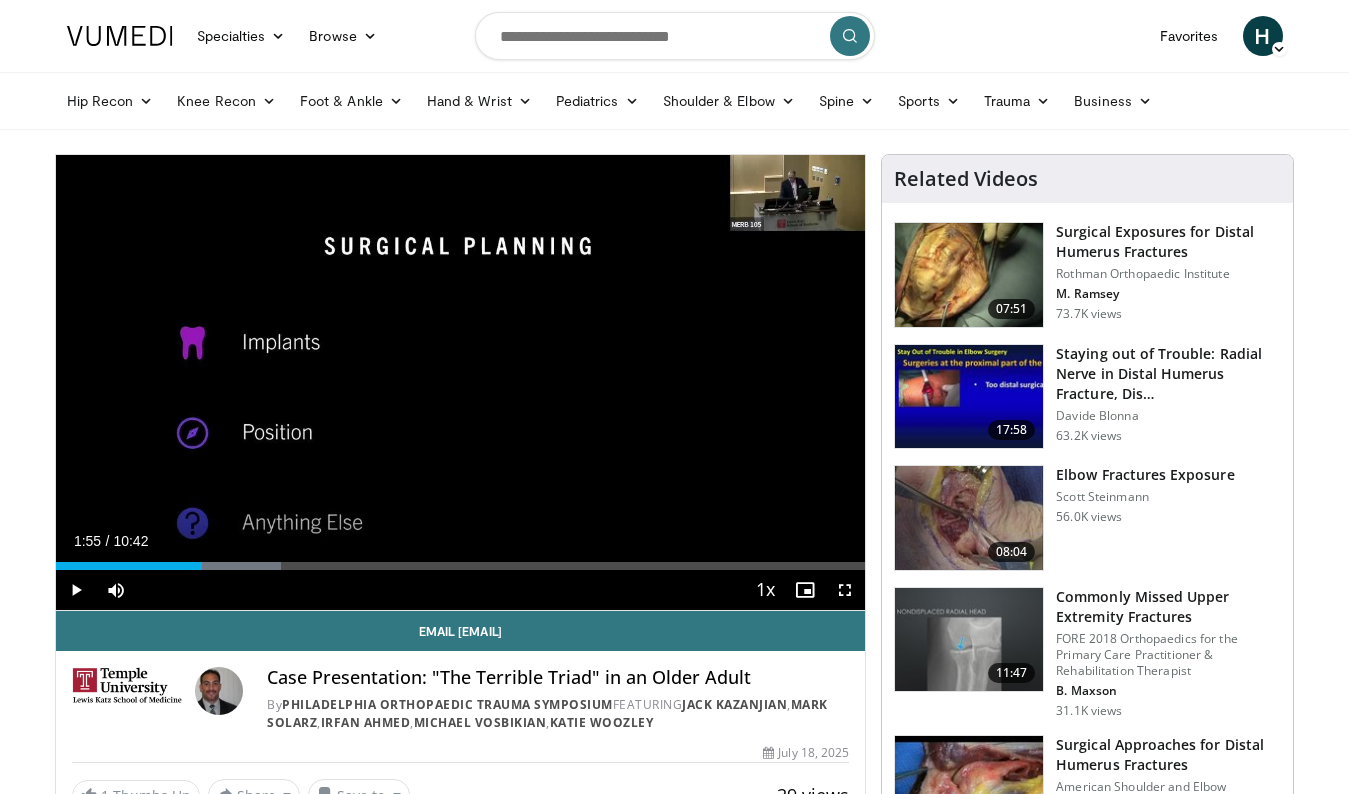 click on "Case Presentation: "The Terrible Triad" in an Older Adult" at bounding box center (558, 678) 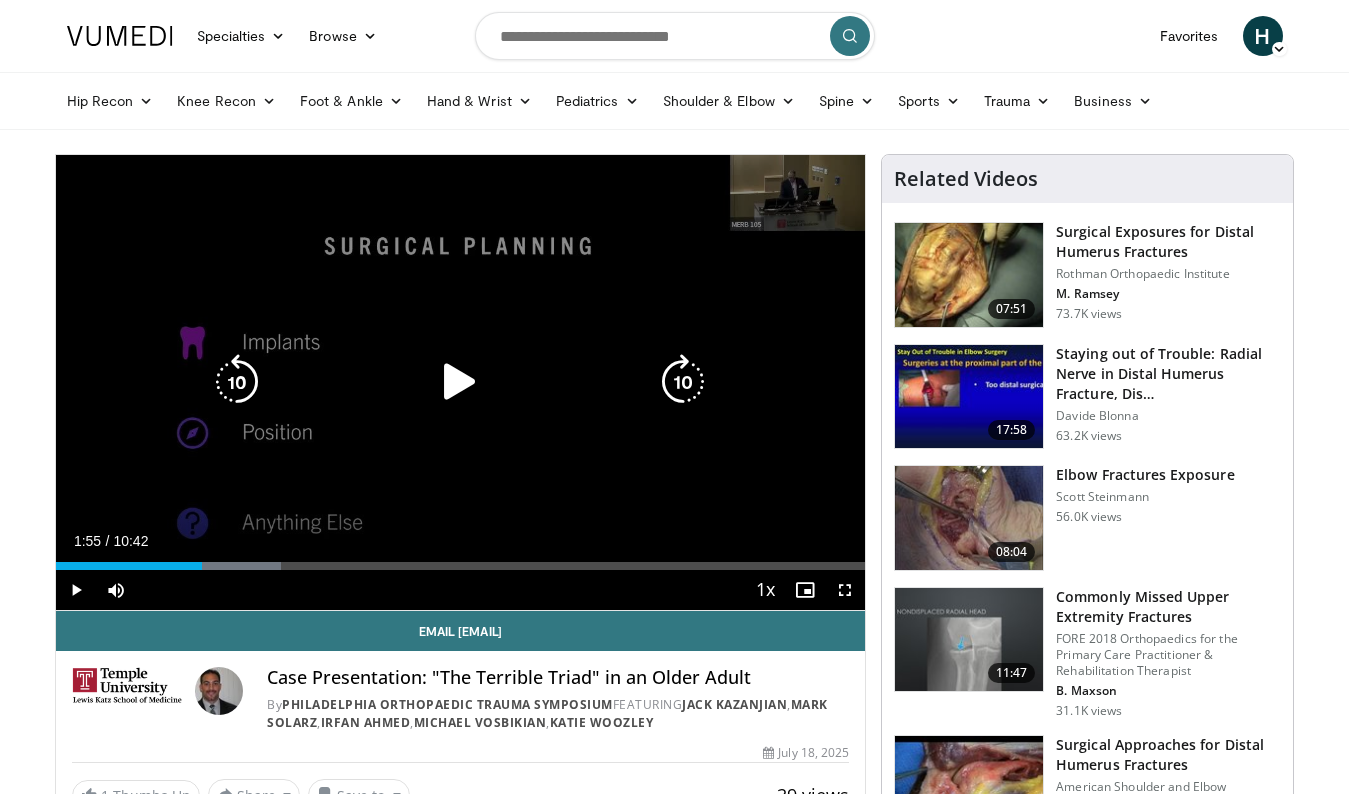 click at bounding box center (460, 382) 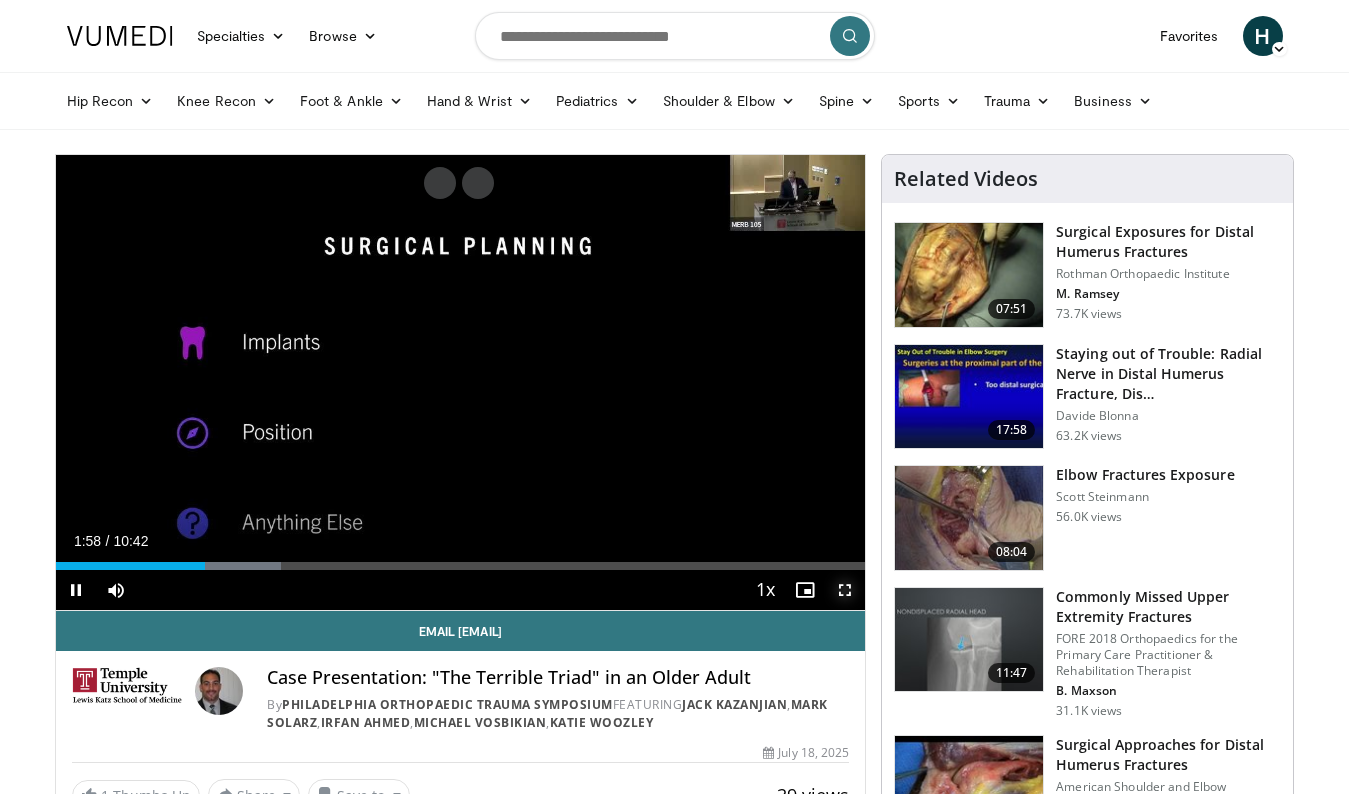 click at bounding box center [845, 590] 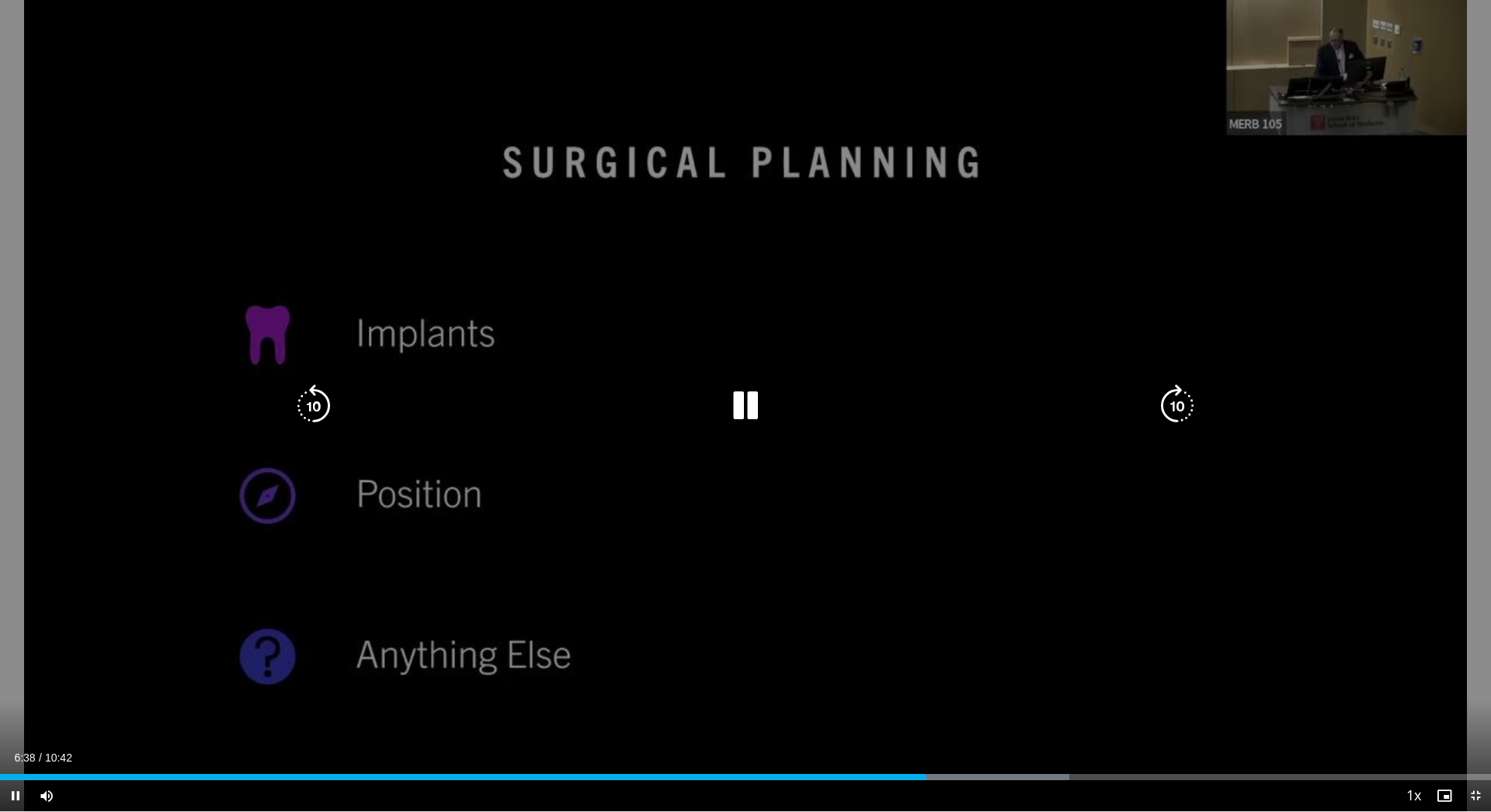 click at bounding box center (746, 406) 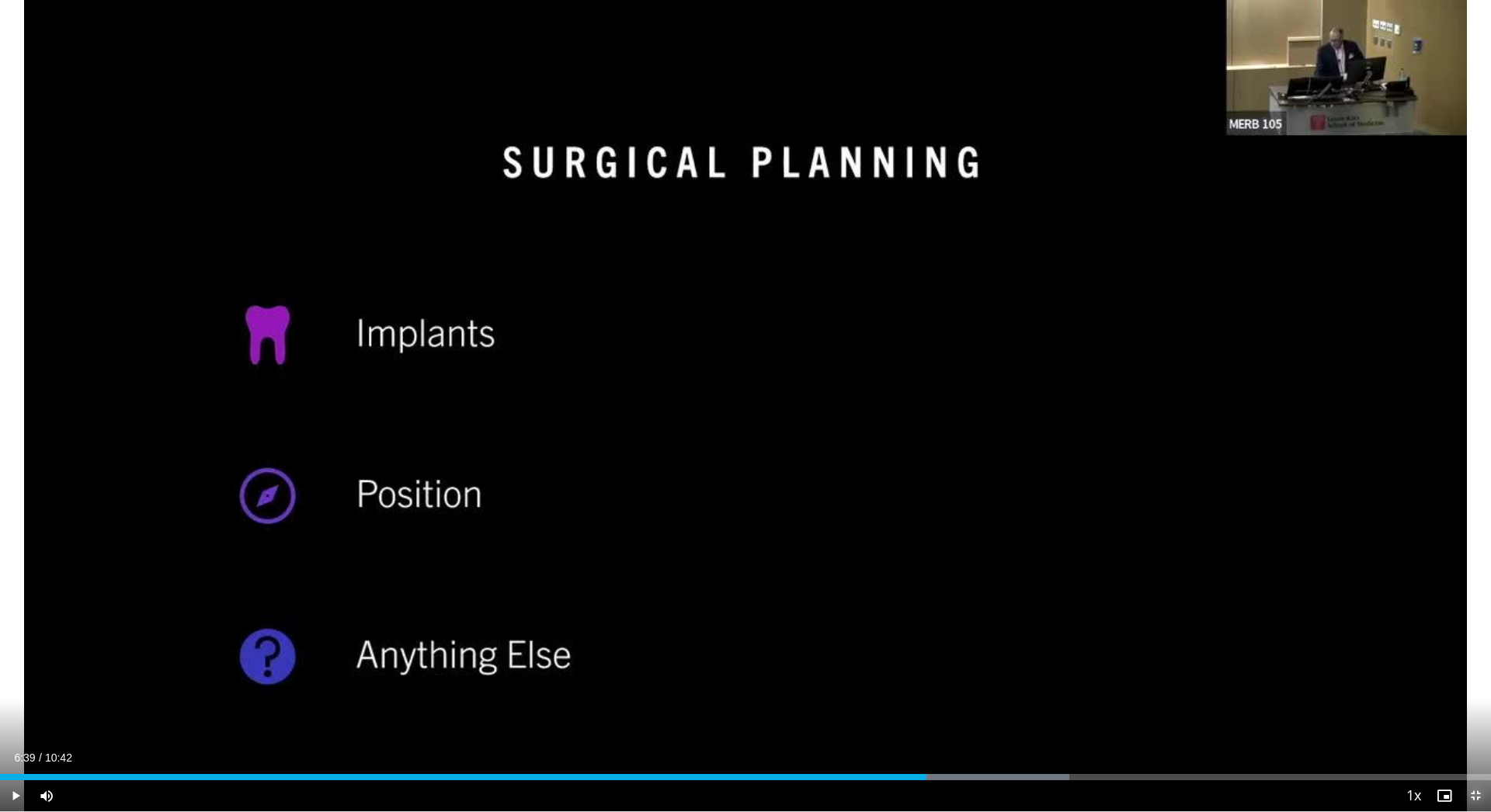 click at bounding box center [1475, 796] 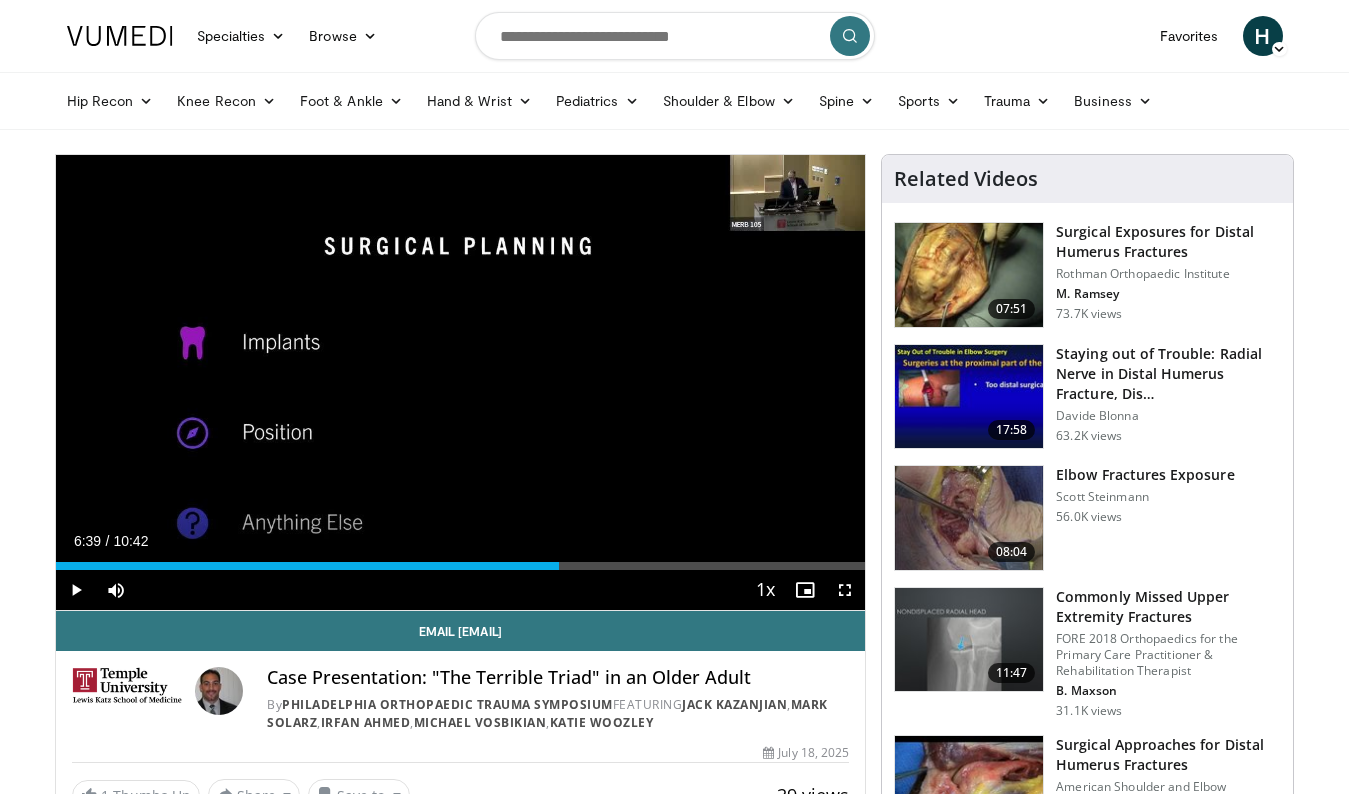 click on "Specialties
Adult & Family Medicine
Allergy, Asthma, Immunology
Anesthesiology
Cardiology
Dental
Dermatology
Endocrinology
Gastroenterology & Hepatology
General Surgery
Hematology & Oncology
Infectious Disease
Nephrology
Neurology
Neurosurgery
Obstetrics & Gynecology
Ophthalmology
Oral Maxillofacial
Orthopaedics
Otolaryngology
Pediatrics
Plastic Surgery
Podiatry
Psychiatry
Pulmonology
Radiation Oncology
Radiology
Rheumatology
Urology" at bounding box center (674, 1548) 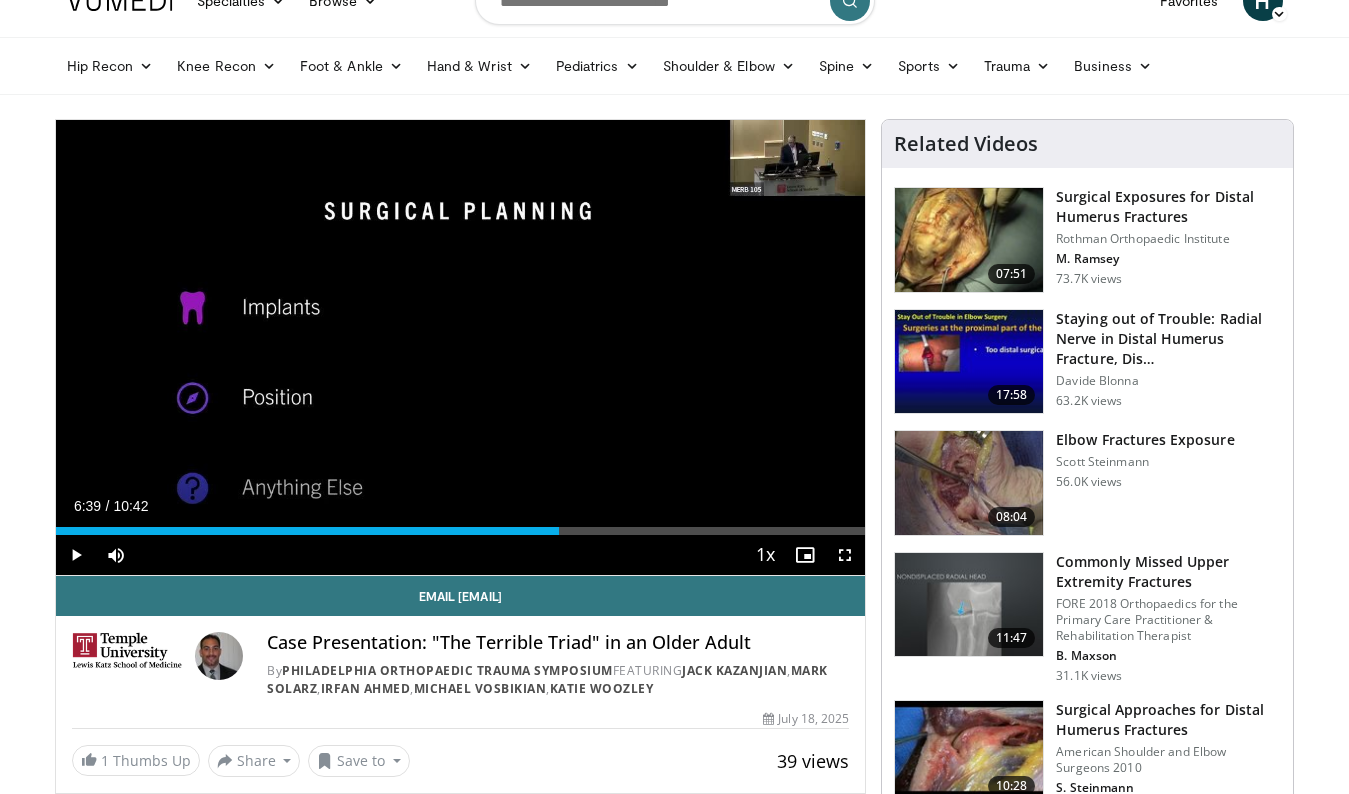 scroll, scrollTop: 0, scrollLeft: 0, axis: both 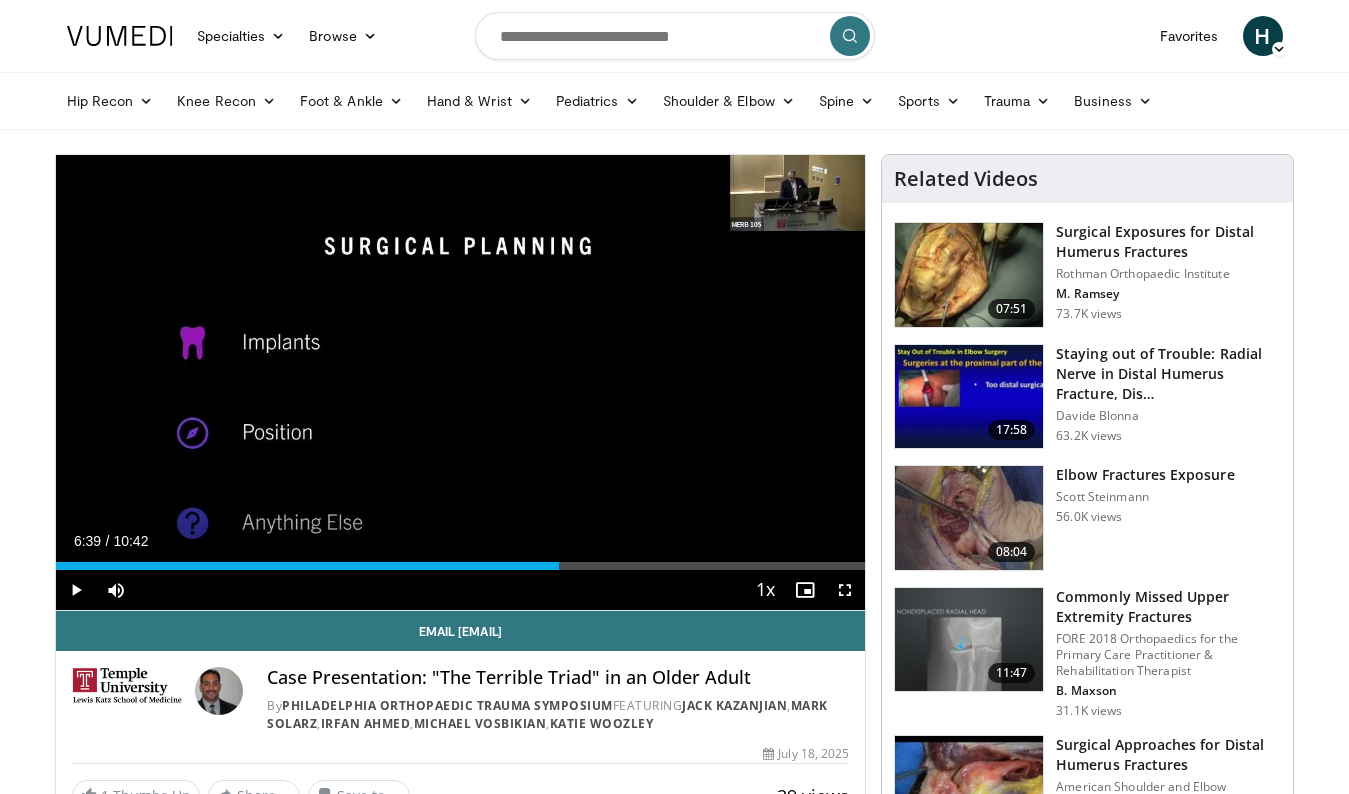 click on "Specialties
Adult & Family Medicine
Allergy, Asthma, Immunology
Anesthesiology
Cardiology
Dental
Dermatology
Endocrinology
Gastroenterology & Hepatology
General Surgery
Hematology & Oncology
Infectious Disease
Nephrology
Neurology
Neurosurgery
Obstetrics & Gynecology
Ophthalmology
Oral Maxillofacial
Orthopaedics
Otolaryngology
Pediatrics
Plastic Surgery
Podiatry
Psychiatry
Pulmonology
Radiation Oncology
Radiology
Rheumatology
Urology" at bounding box center [674, 1548] 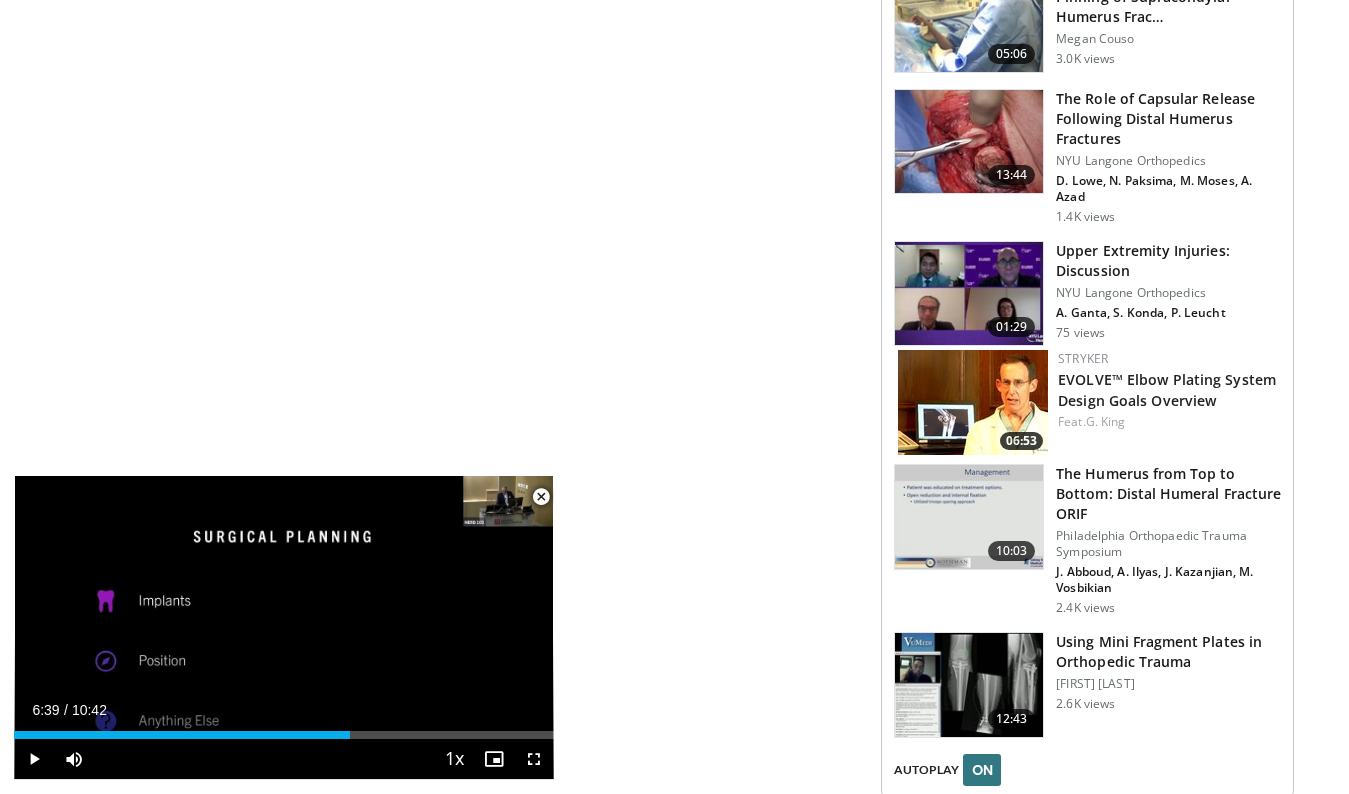scroll, scrollTop: 2200, scrollLeft: 0, axis: vertical 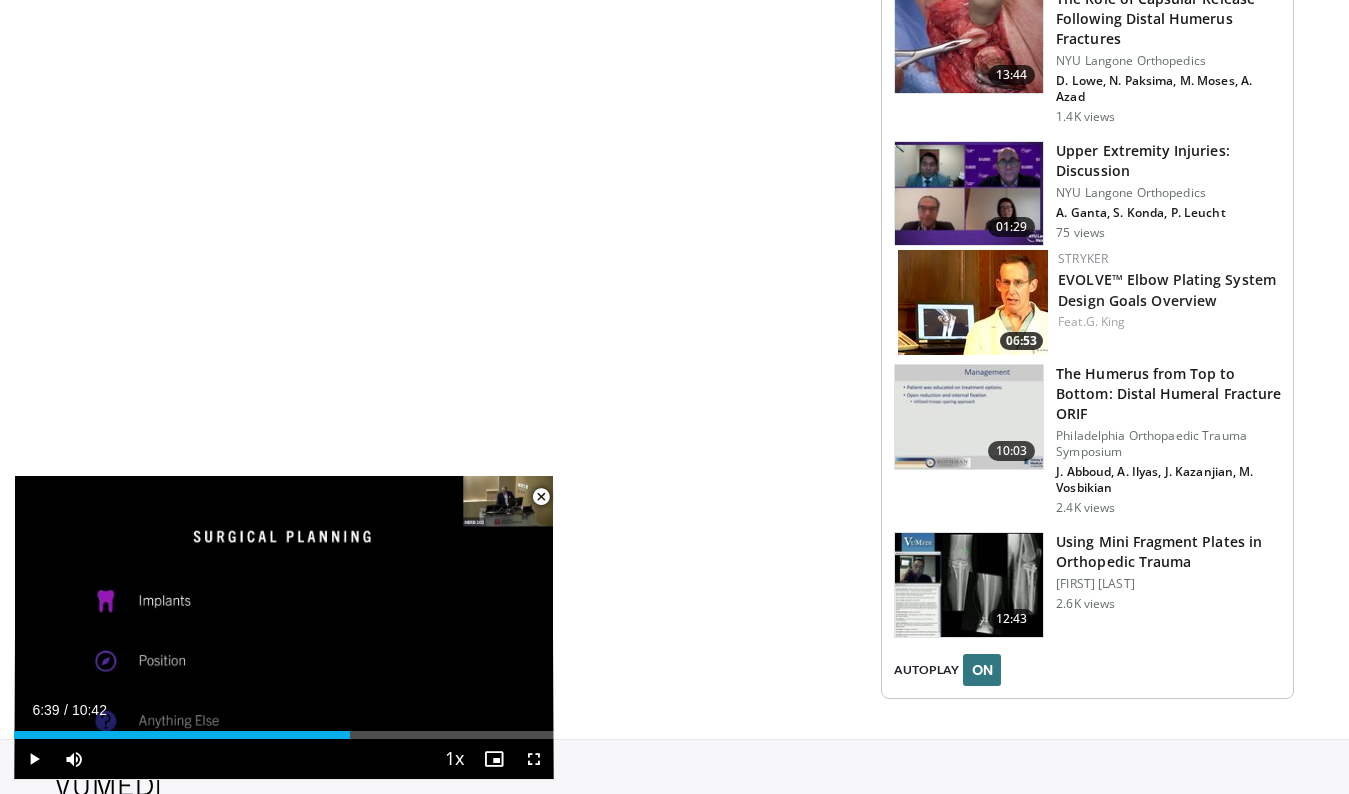click on "**********" at bounding box center (468, -674) 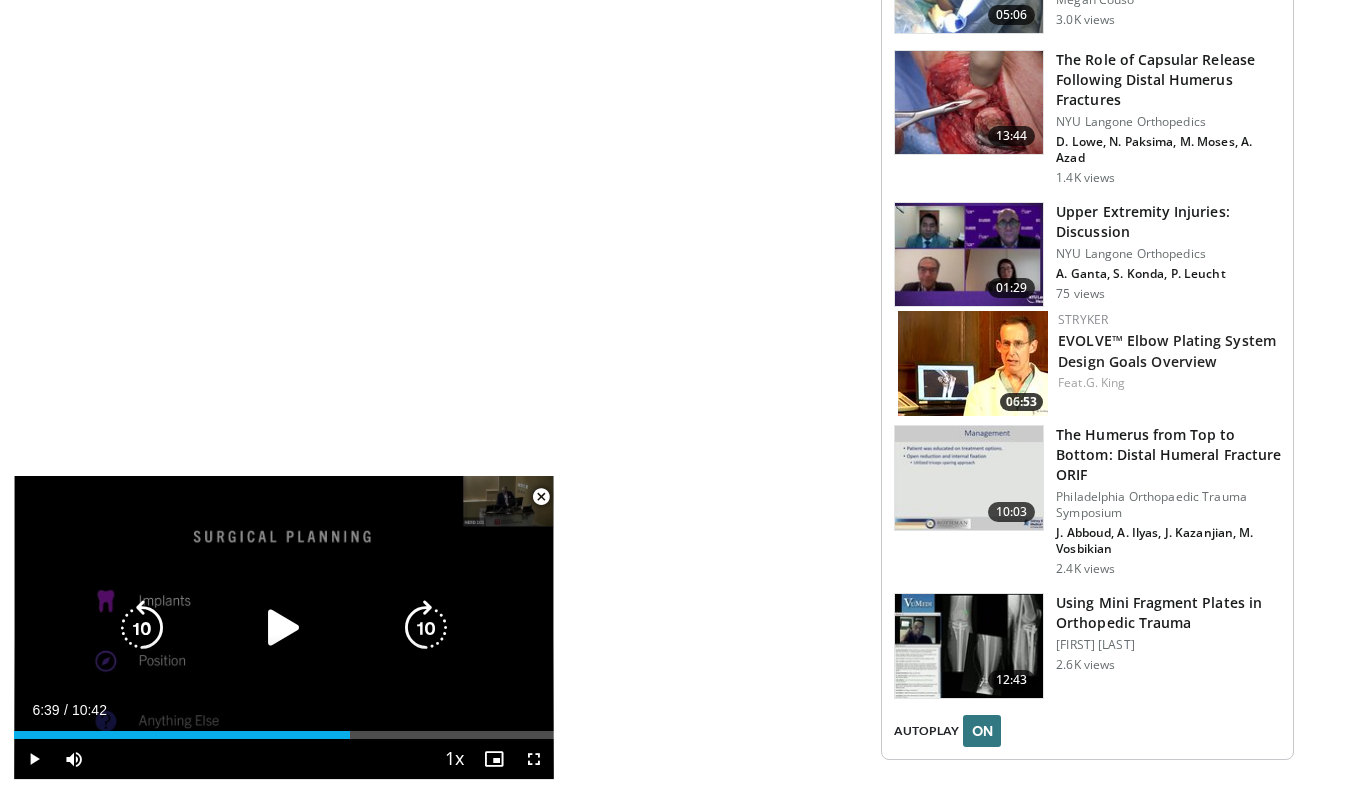 scroll, scrollTop: 2303, scrollLeft: 0, axis: vertical 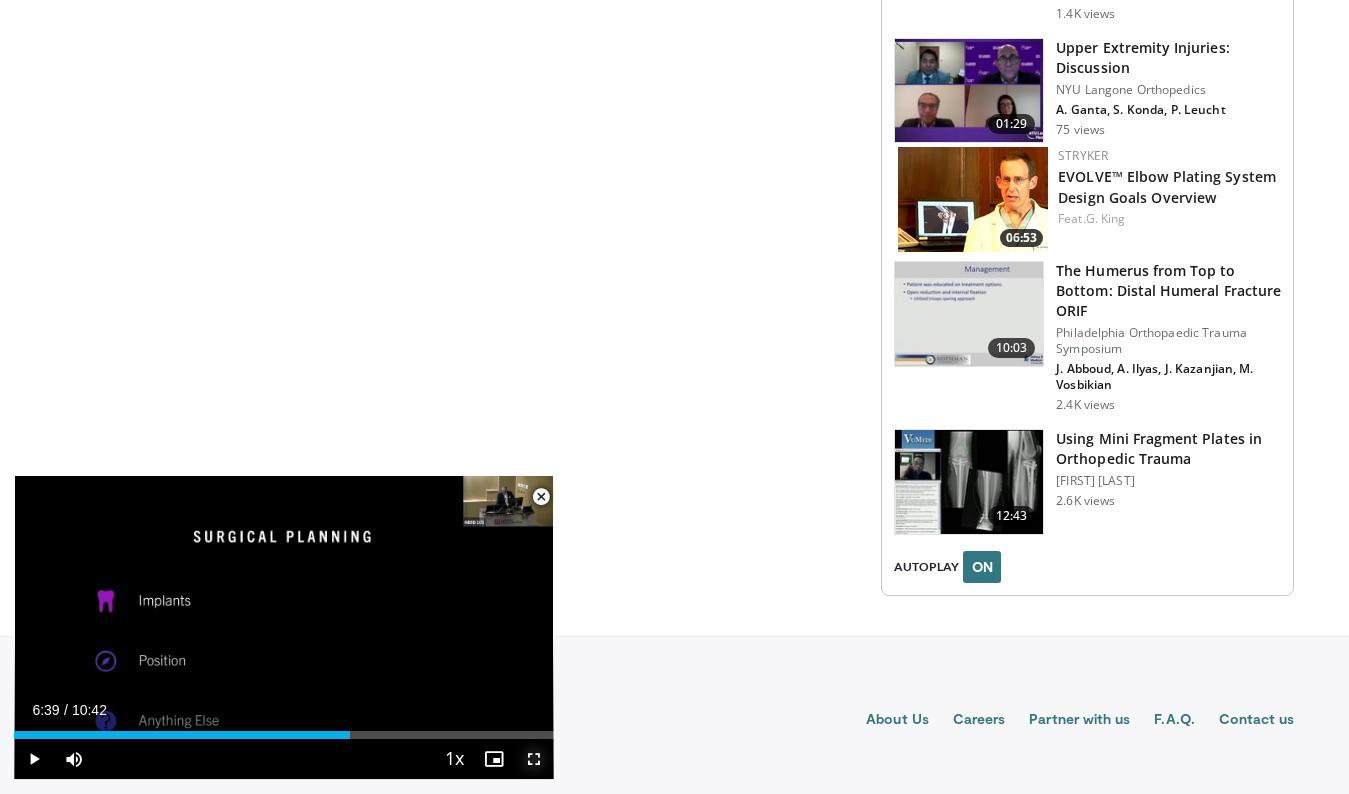 click at bounding box center (534, 759) 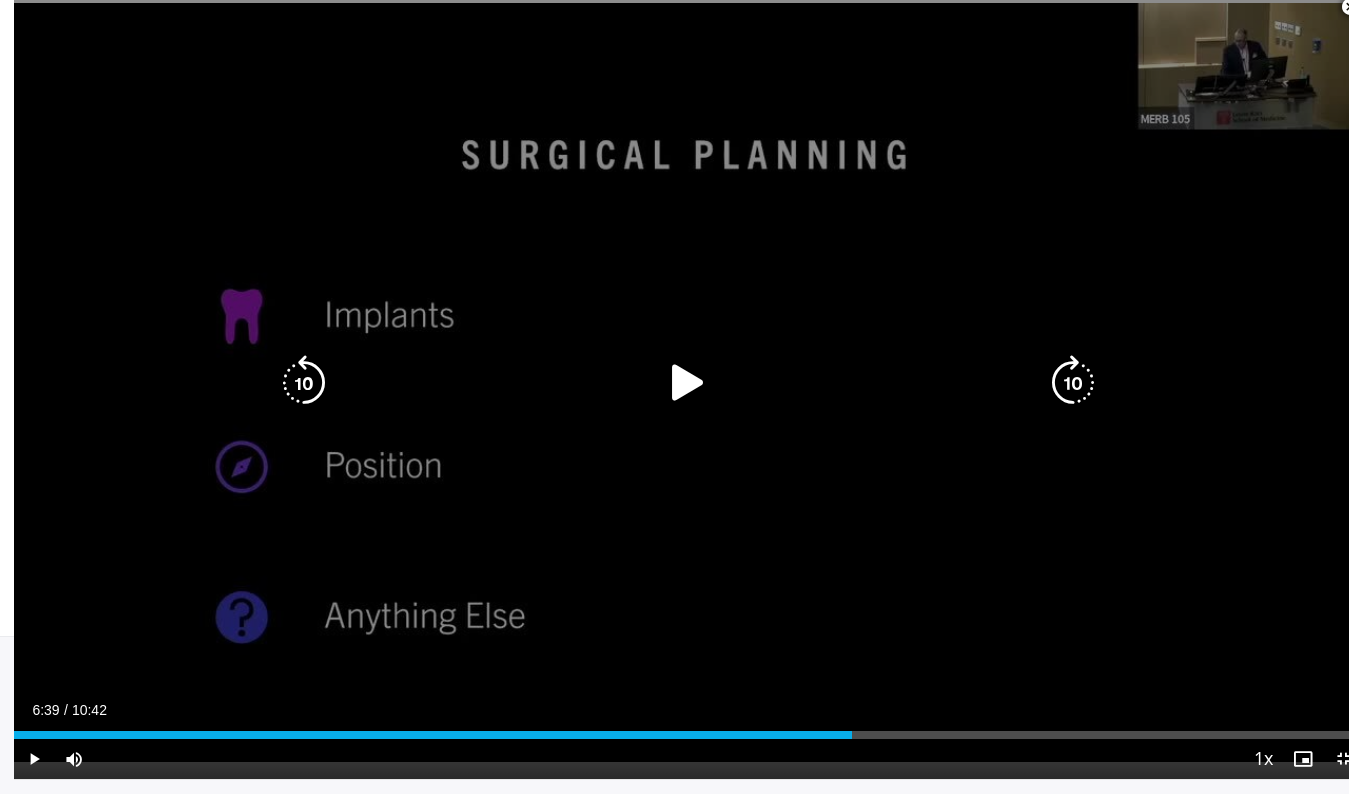 scroll, scrollTop: 2051, scrollLeft: 0, axis: vertical 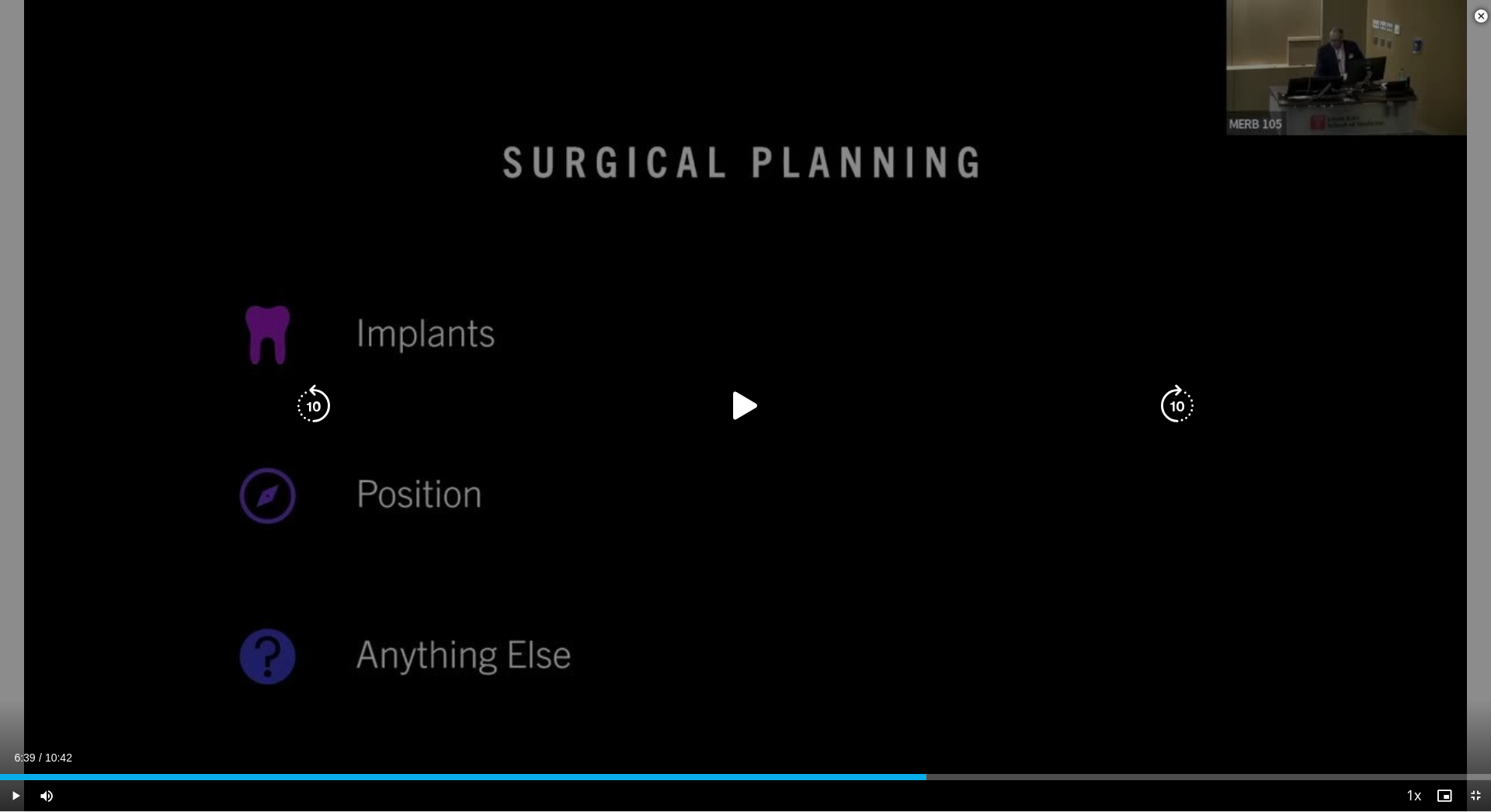 click at bounding box center [746, 406] 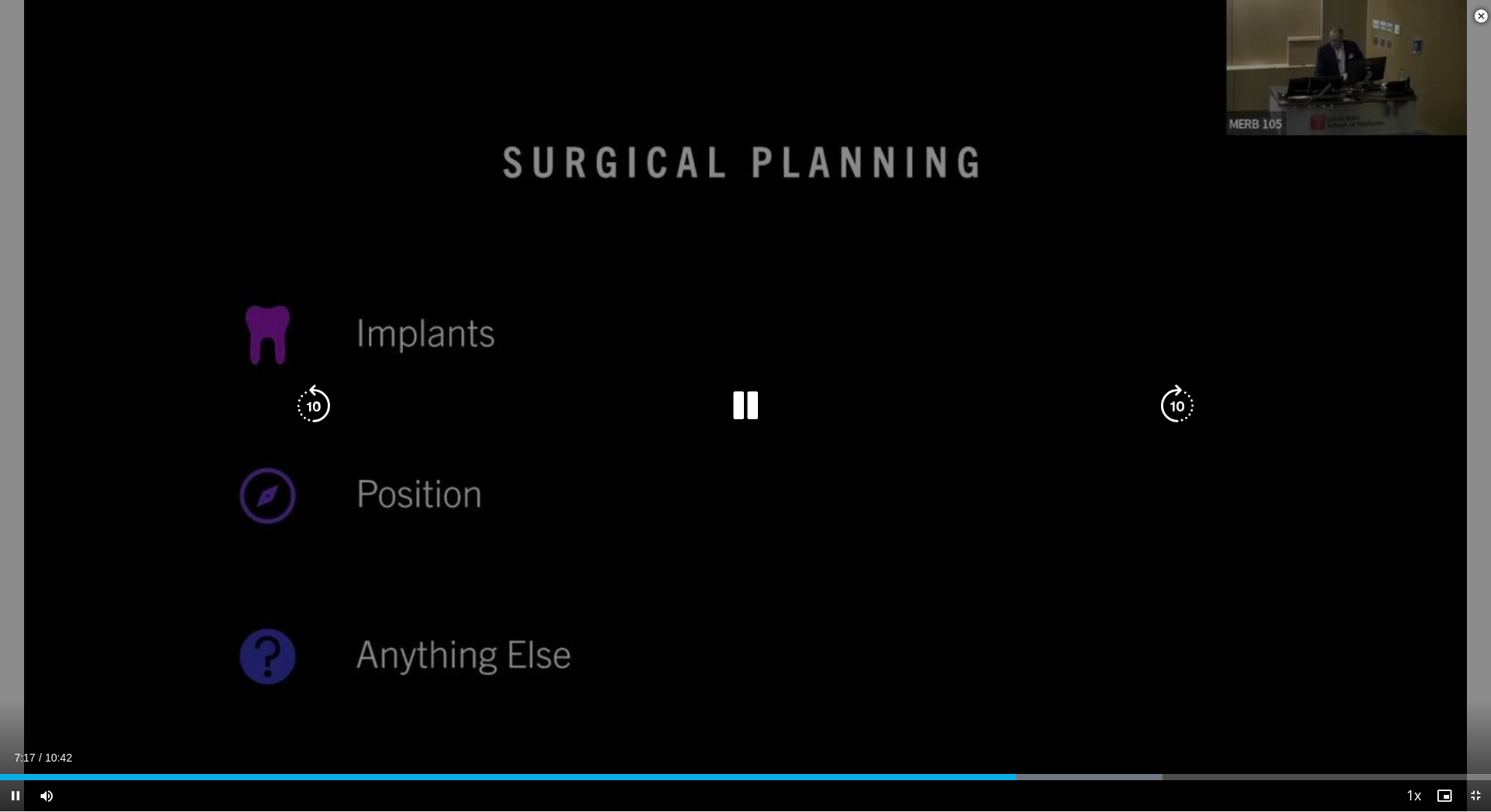 click on "10 seconds
Tap to unmute" at bounding box center (746, 405) 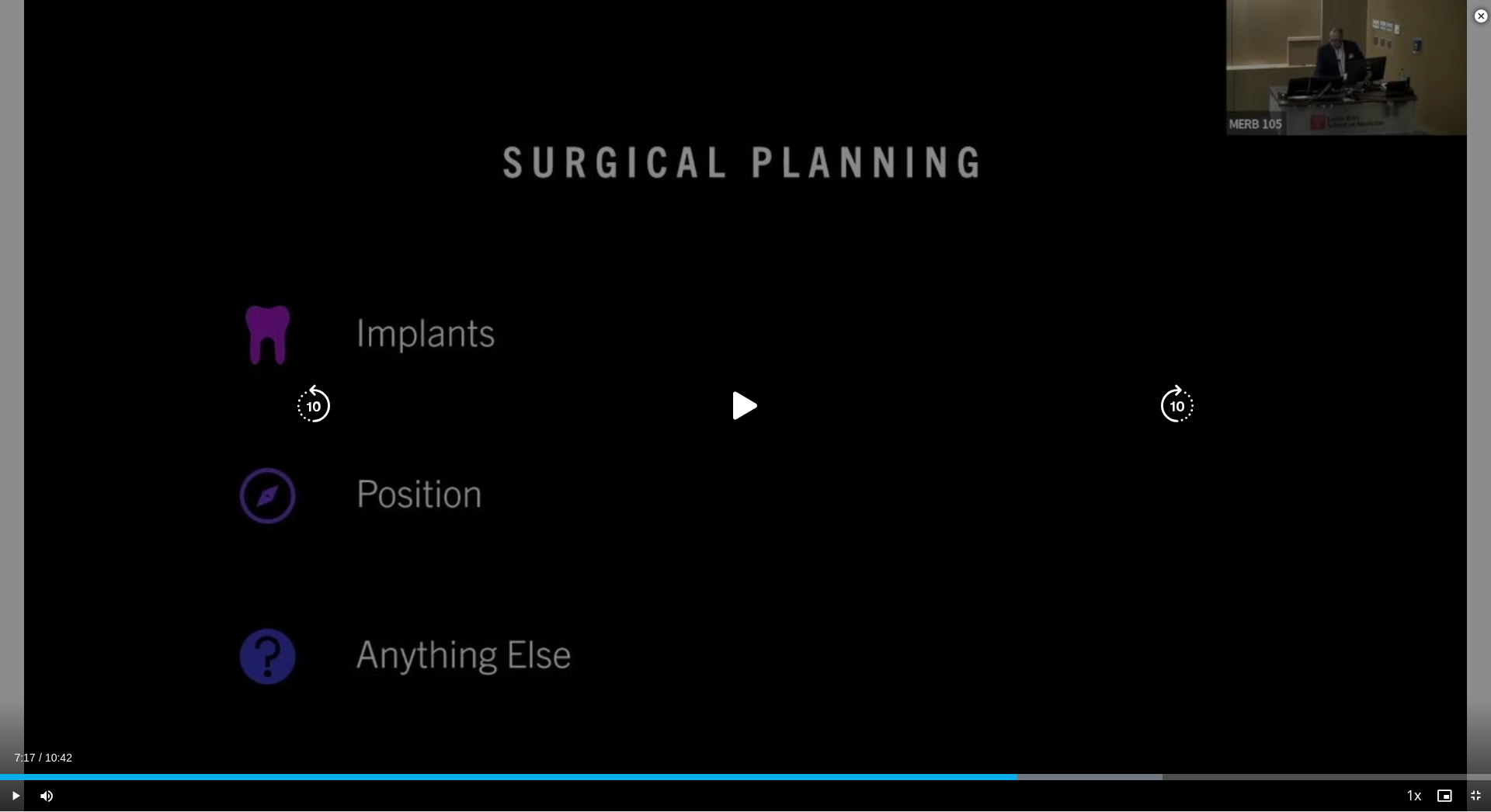 click at bounding box center (746, 406) 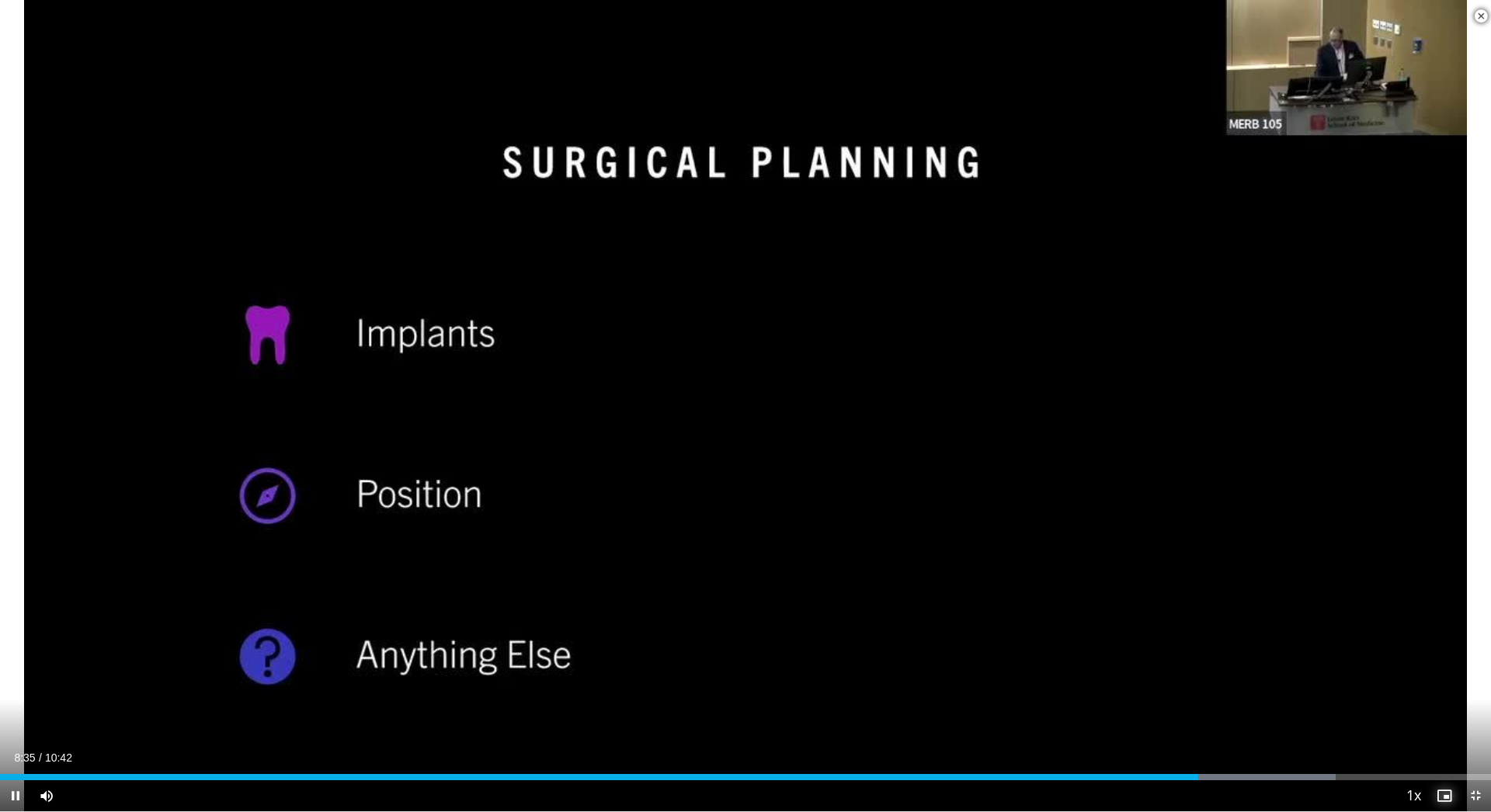 click at bounding box center (1444, 796) 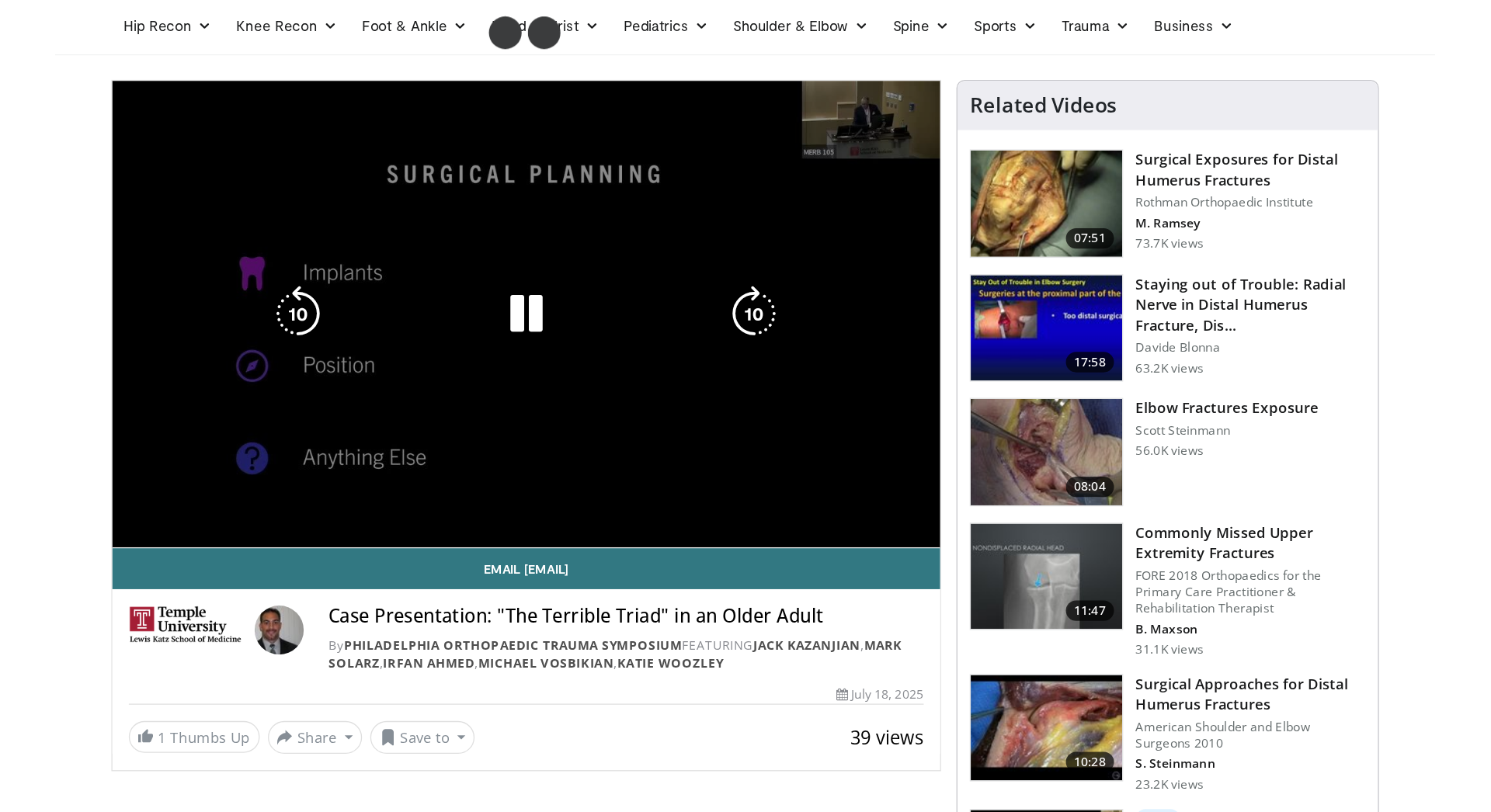 scroll, scrollTop: 0, scrollLeft: 0, axis: both 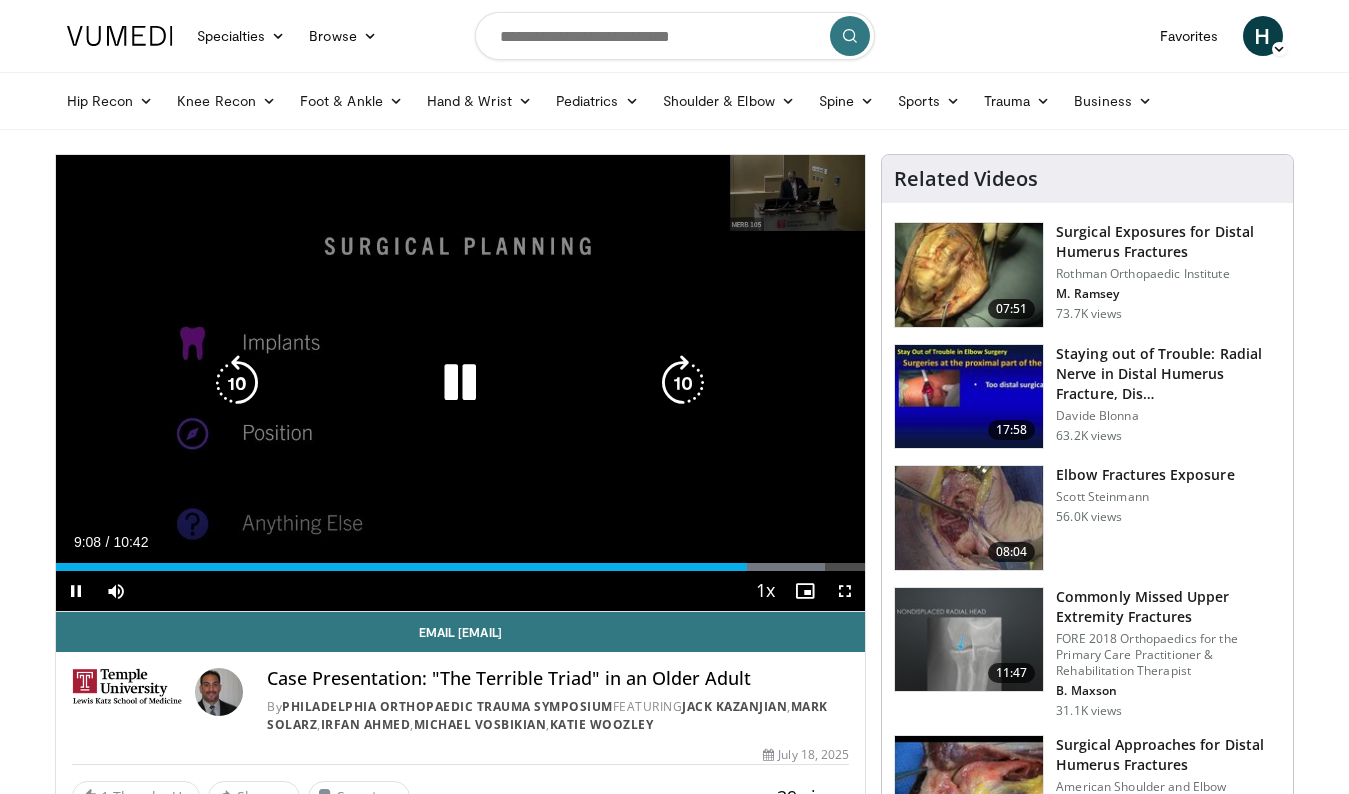 click at bounding box center [460, 383] 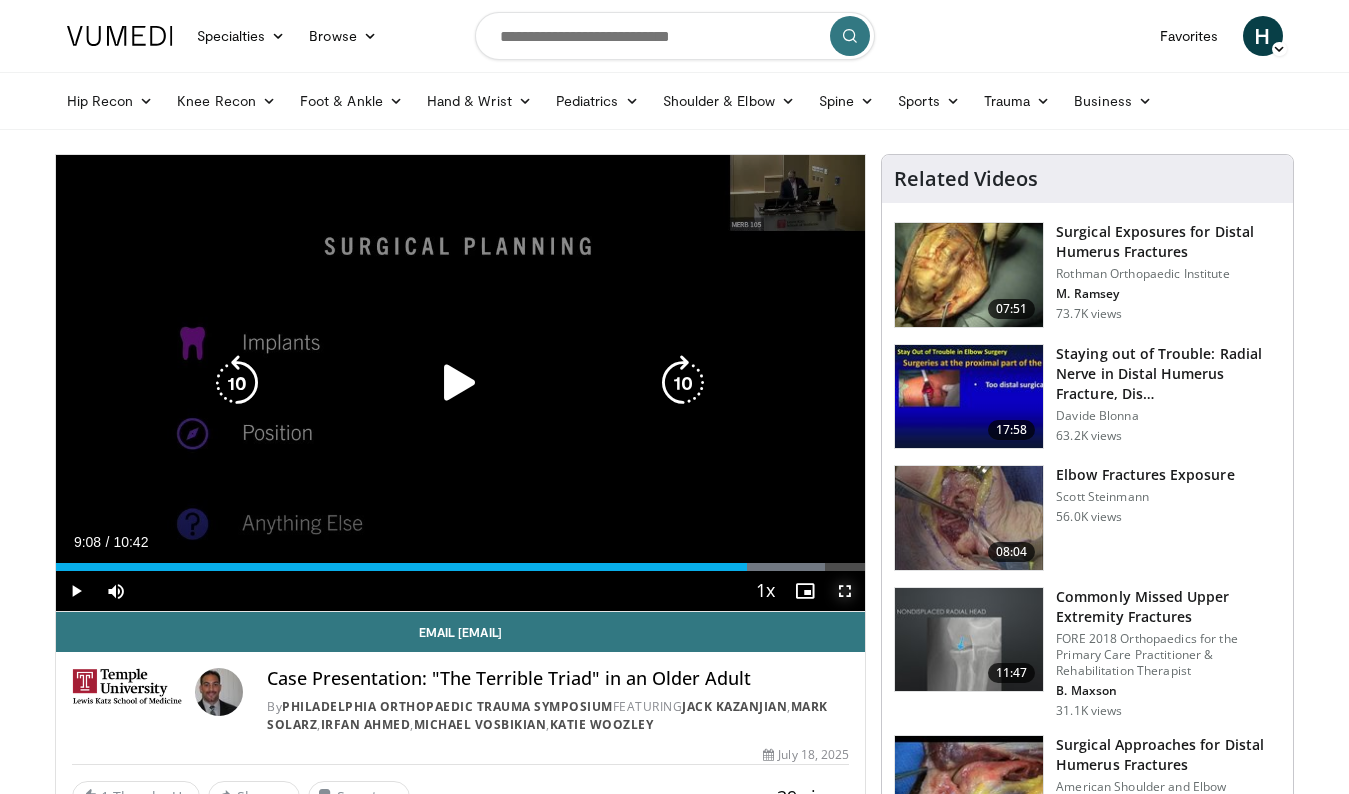 drag, startPoint x: 847, startPoint y: 581, endPoint x: 915, endPoint y: 751, distance: 183.0956 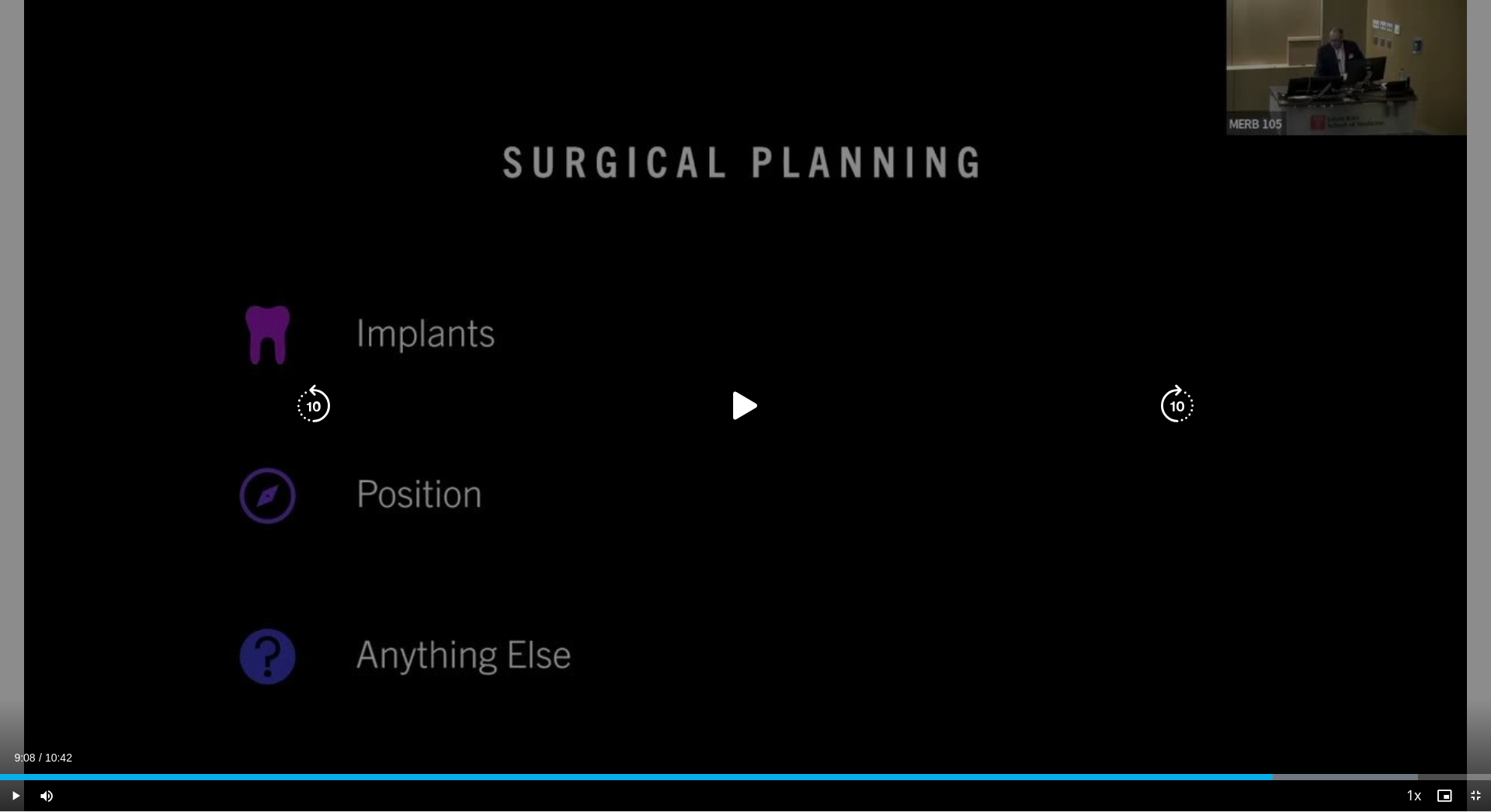 click at bounding box center (746, 406) 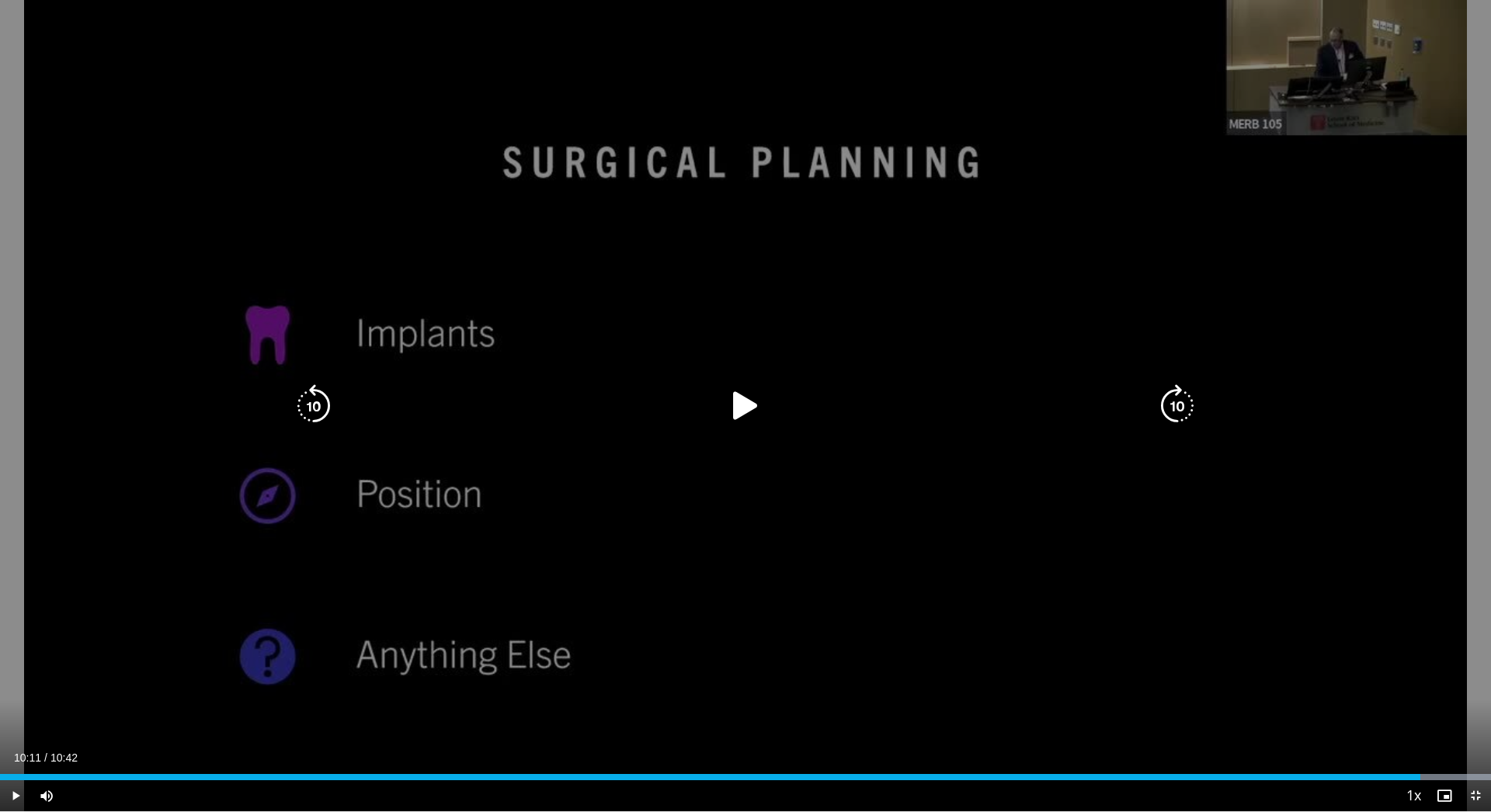 click at bounding box center (746, 406) 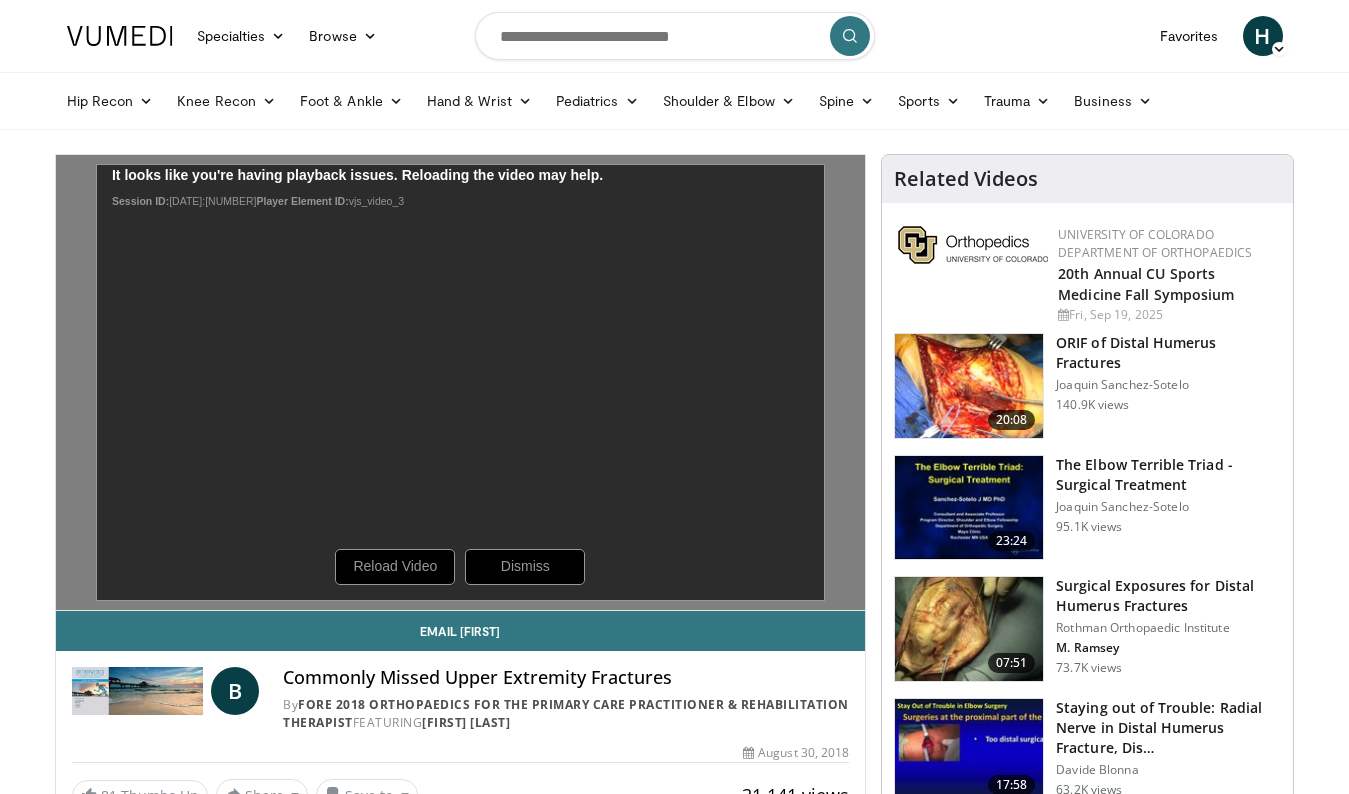scroll, scrollTop: 0, scrollLeft: 0, axis: both 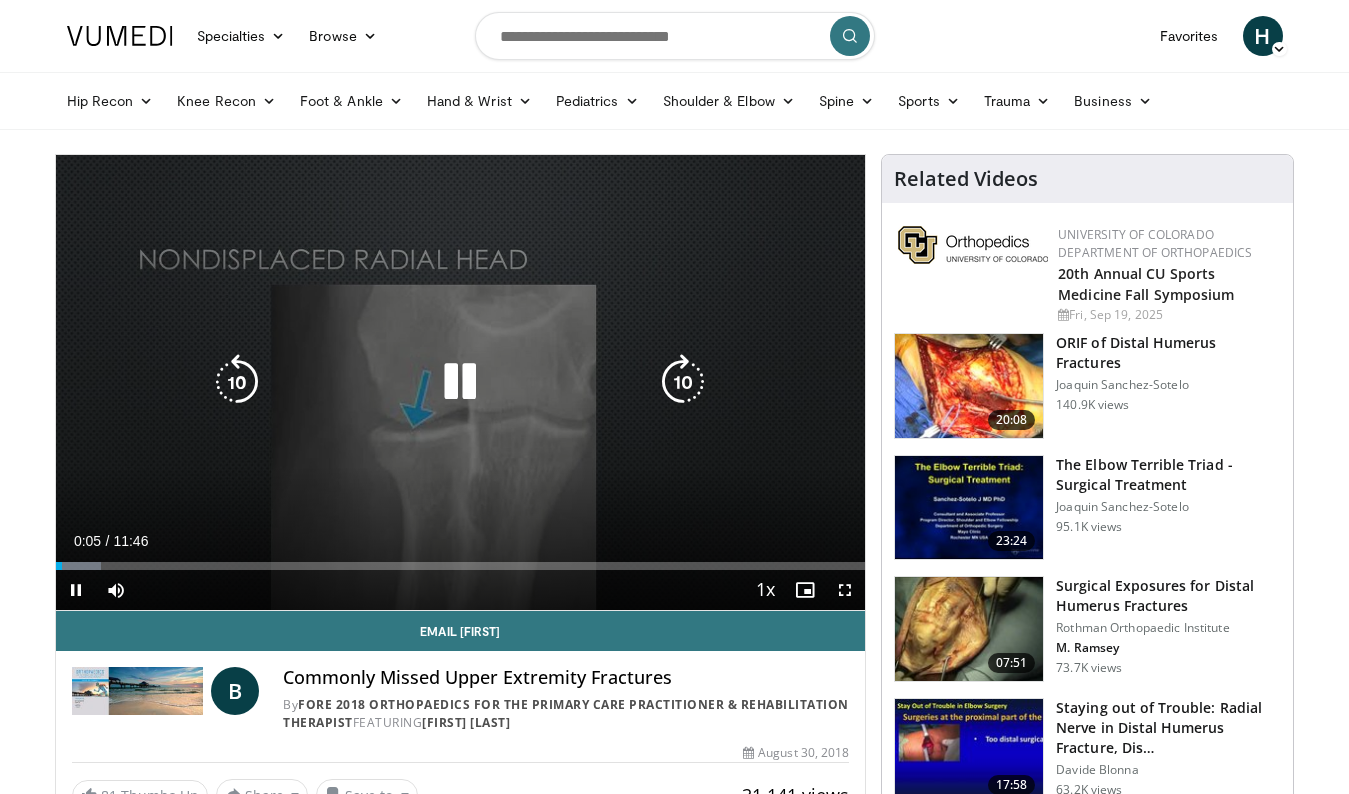 click at bounding box center (460, 382) 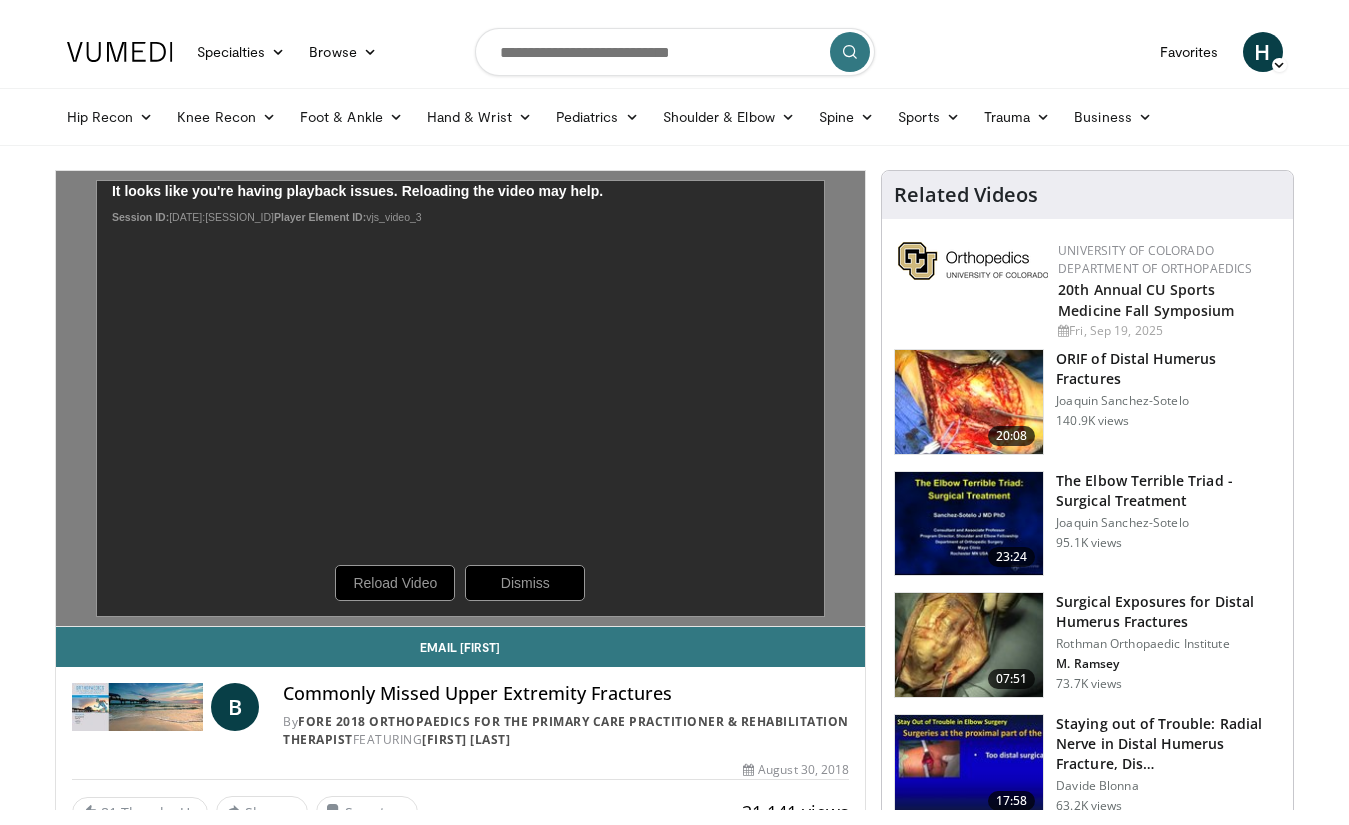 scroll, scrollTop: 0, scrollLeft: 0, axis: both 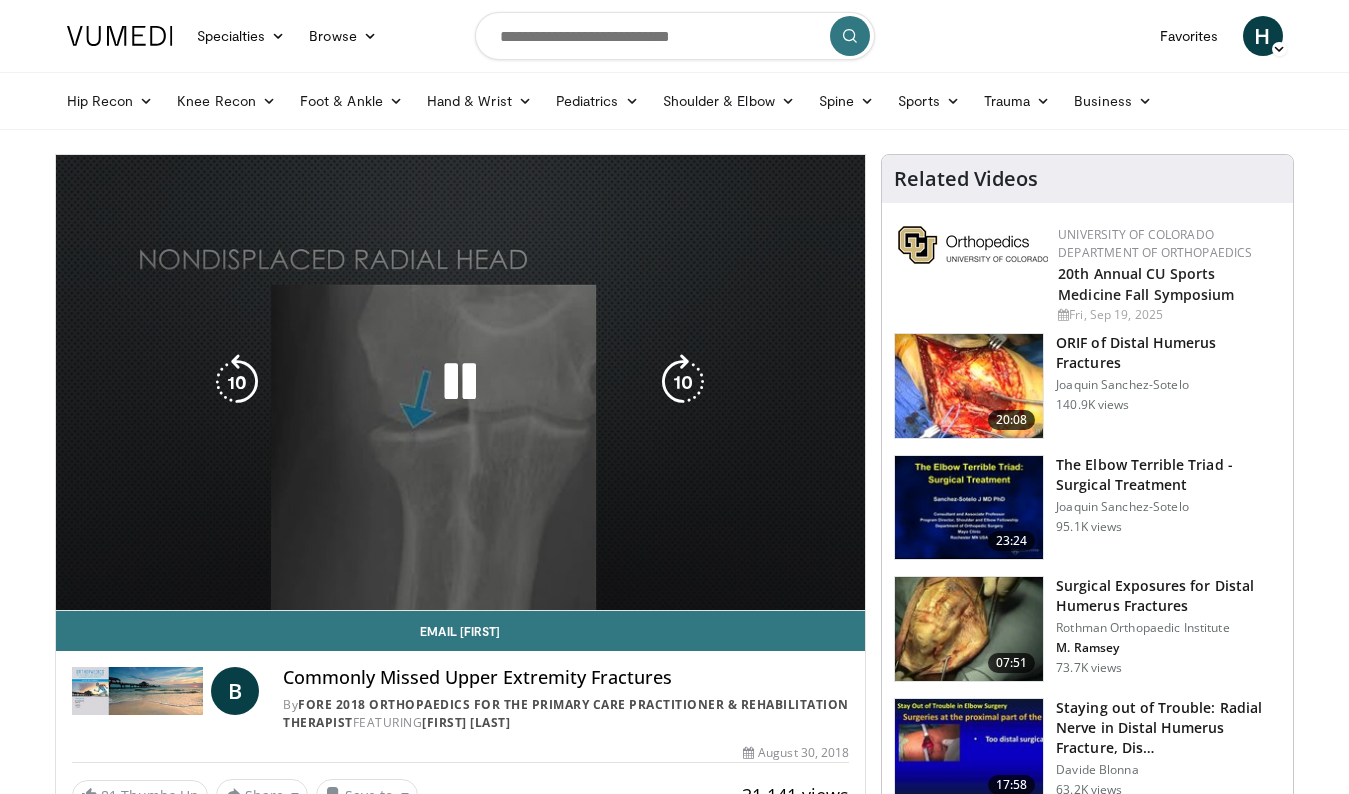 click on "10 seconds
Tap to unmute" at bounding box center (461, 382) 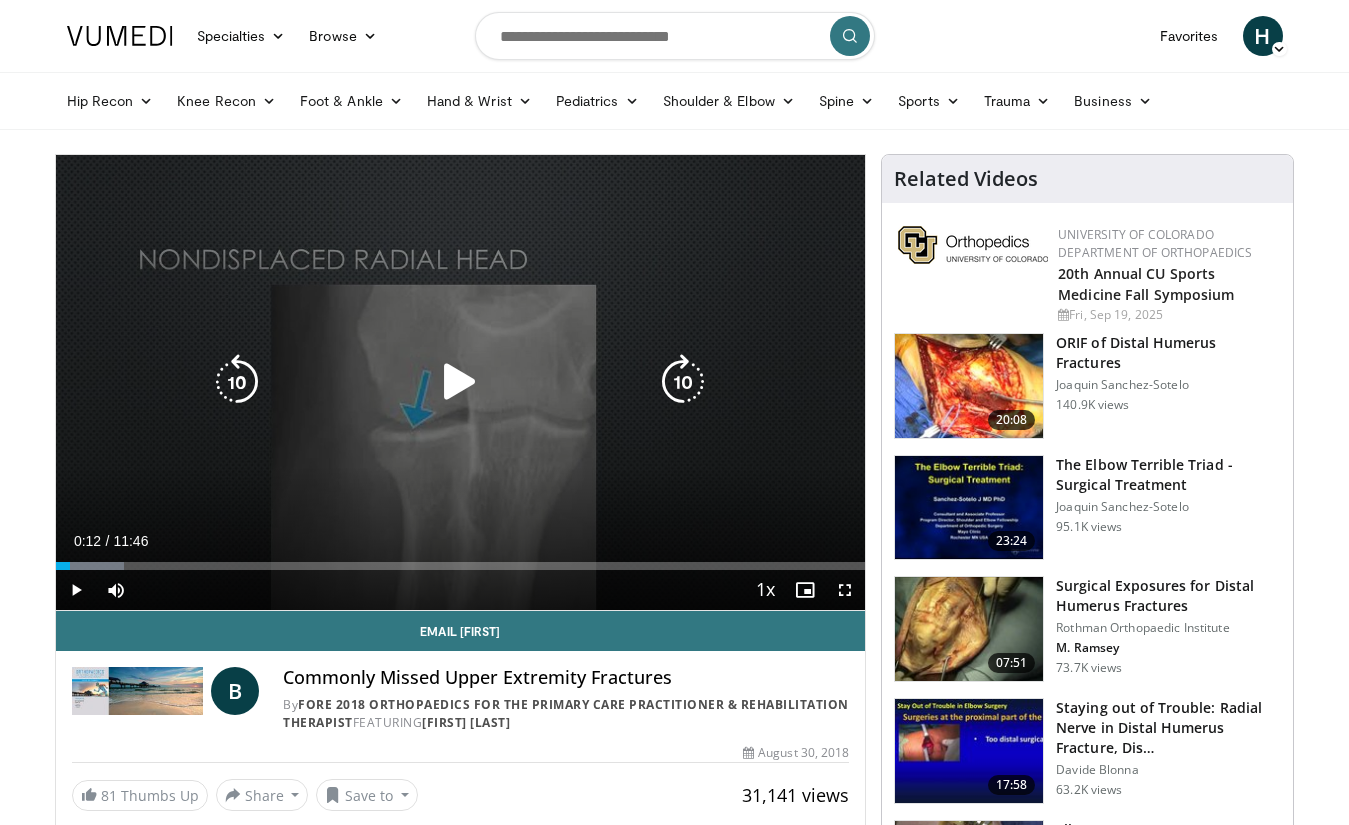click on "10 seconds
Tap to unmute" at bounding box center [461, 382] 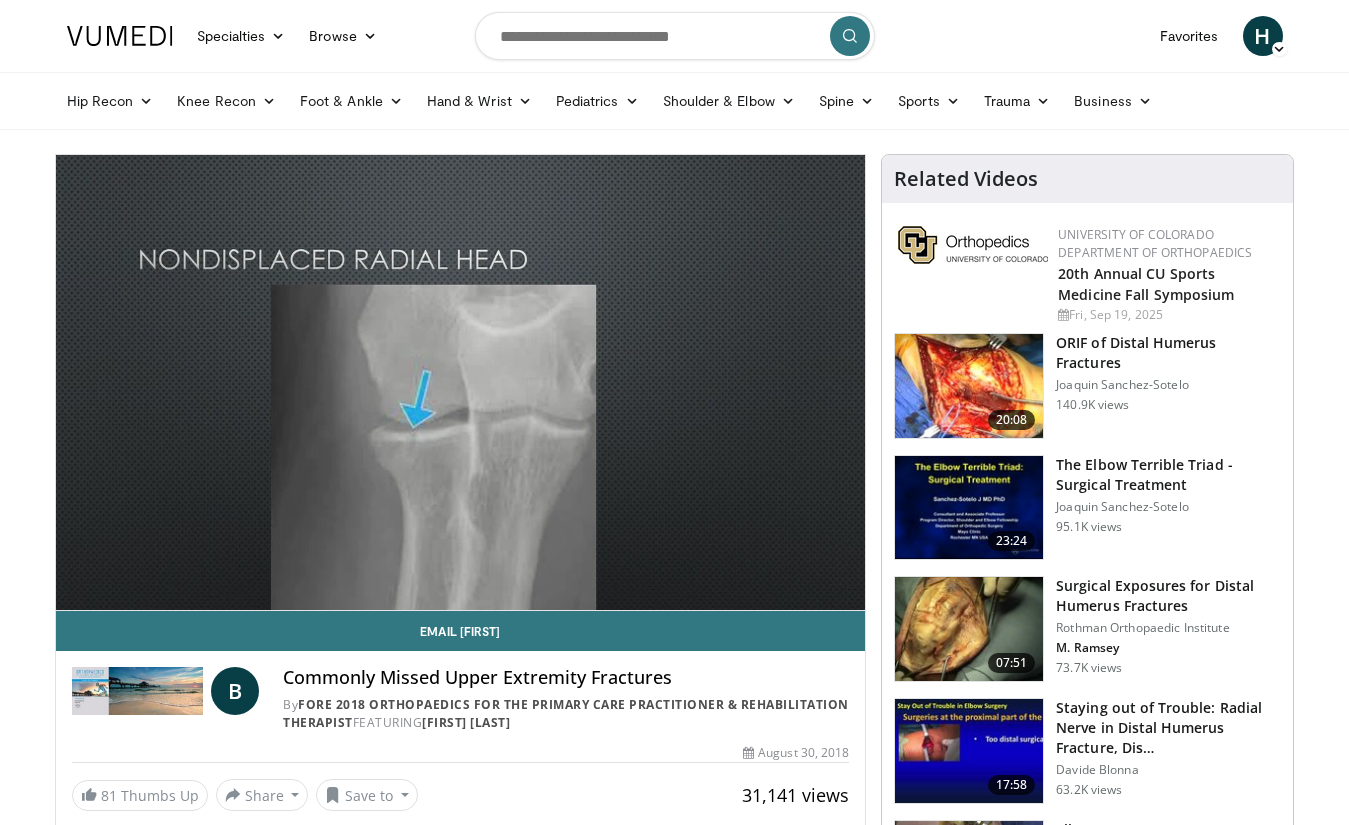 click on "10 seconds
Tap to unmute" at bounding box center [461, 382] 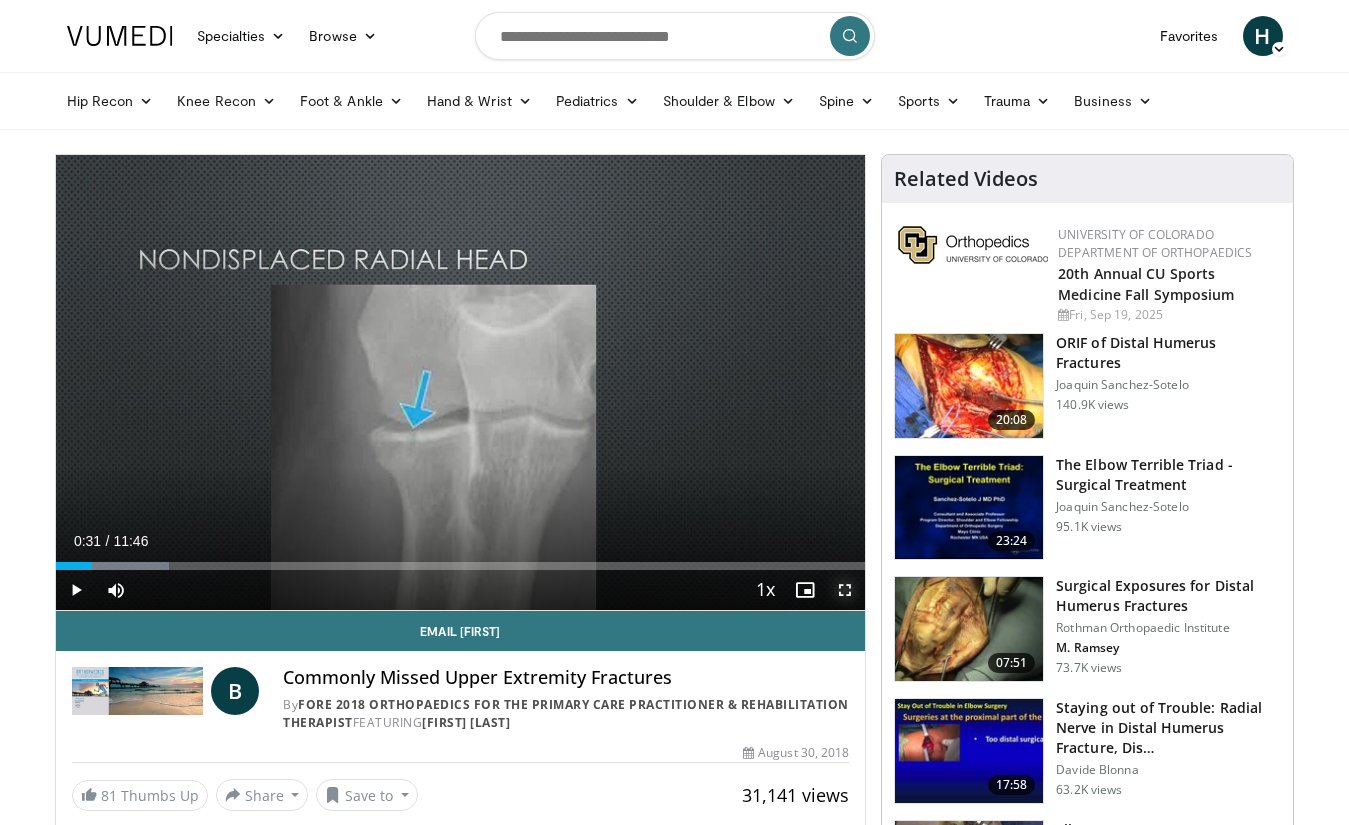 click at bounding box center [845, 590] 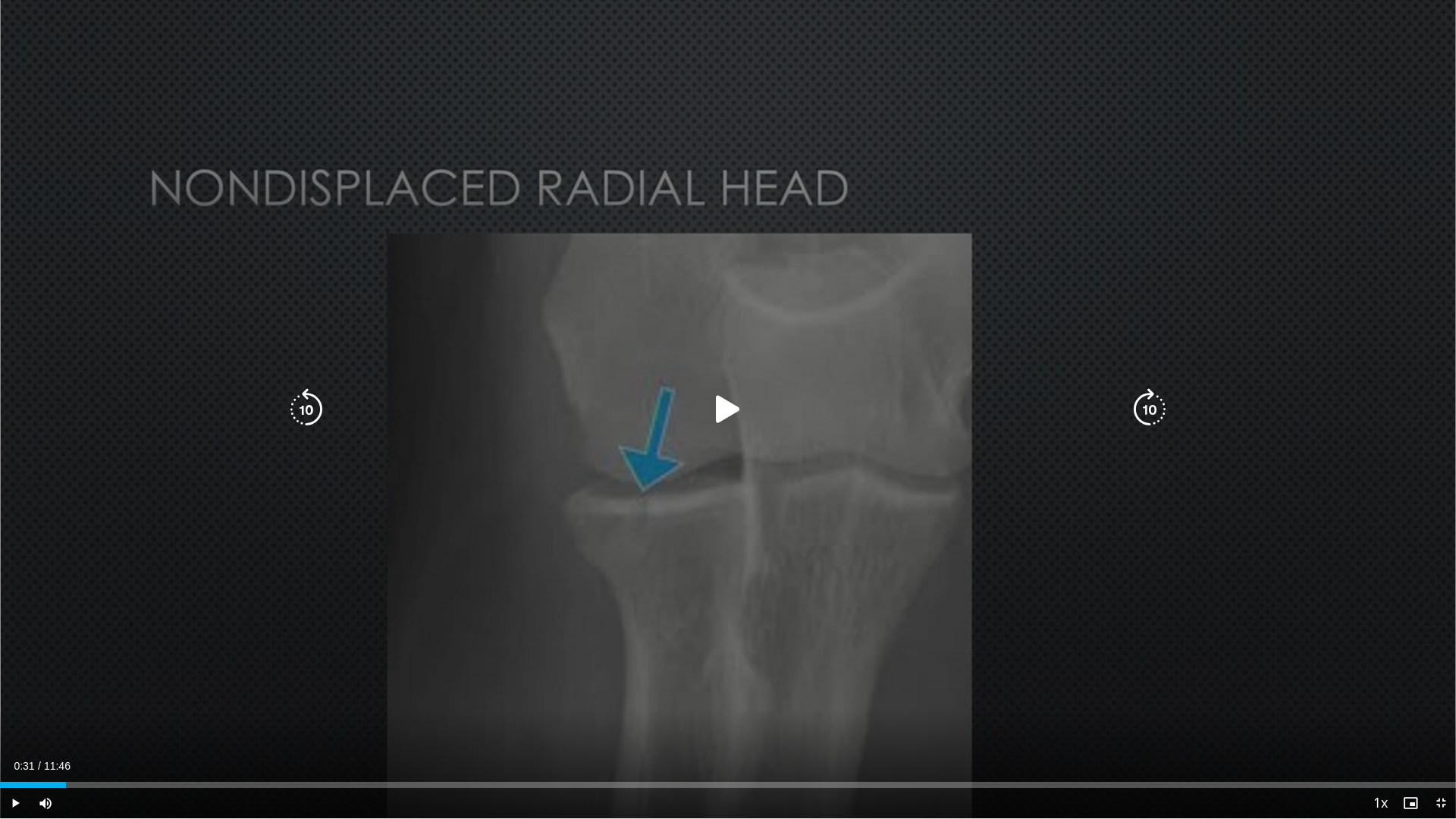 click on "10 seconds
Tap to unmute" at bounding box center [728, 409] 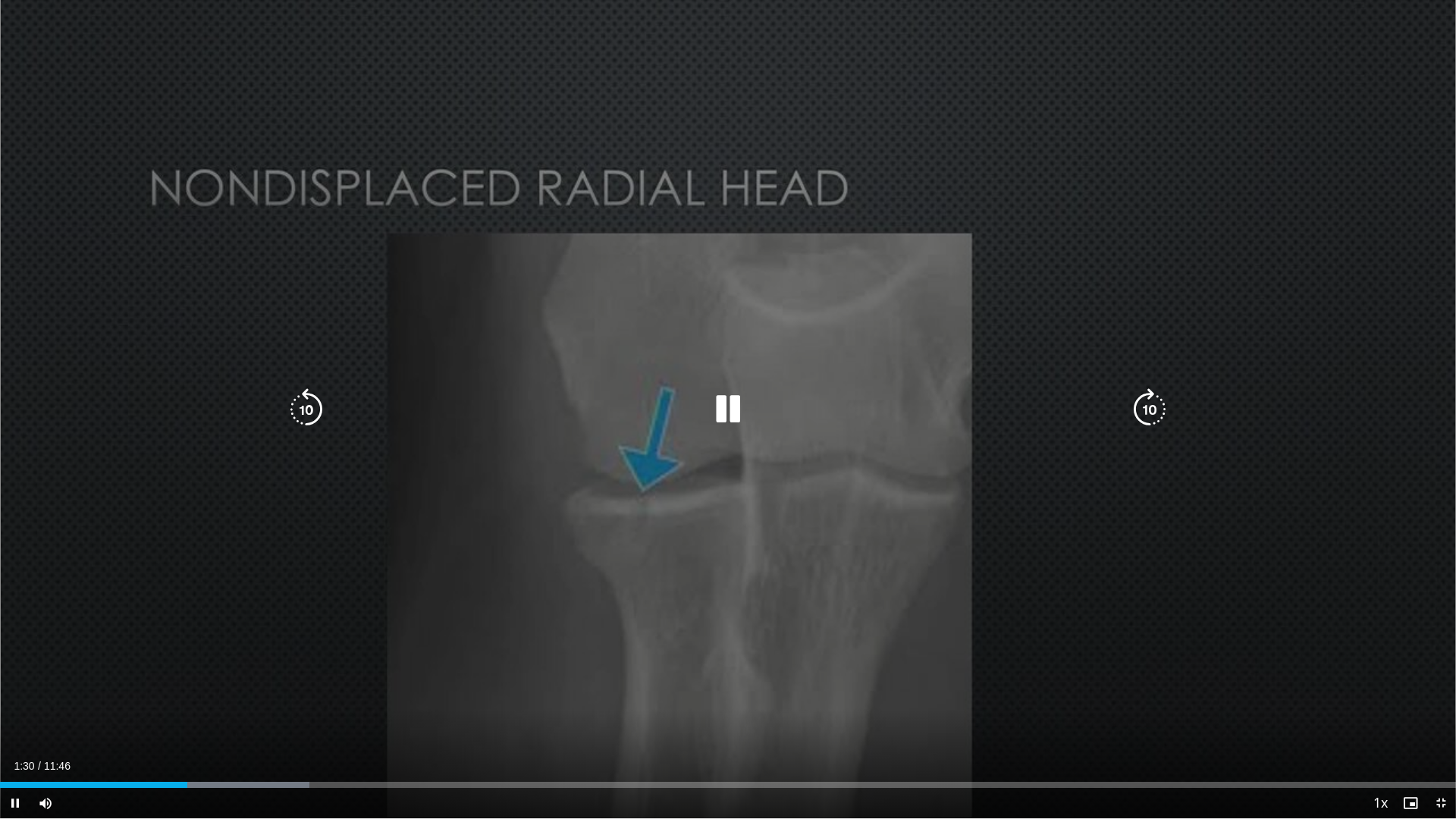 click at bounding box center (728, 410) 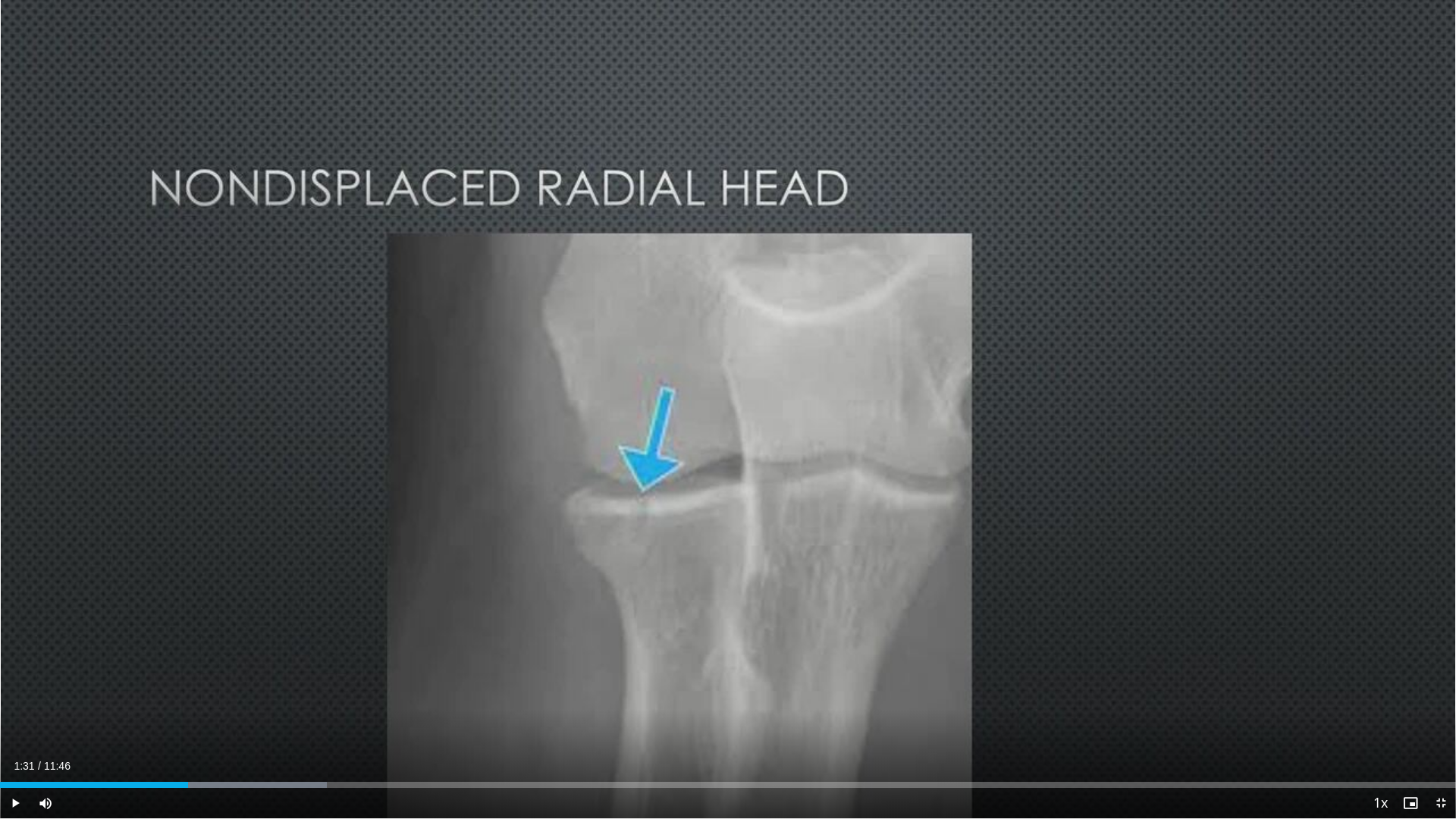 type 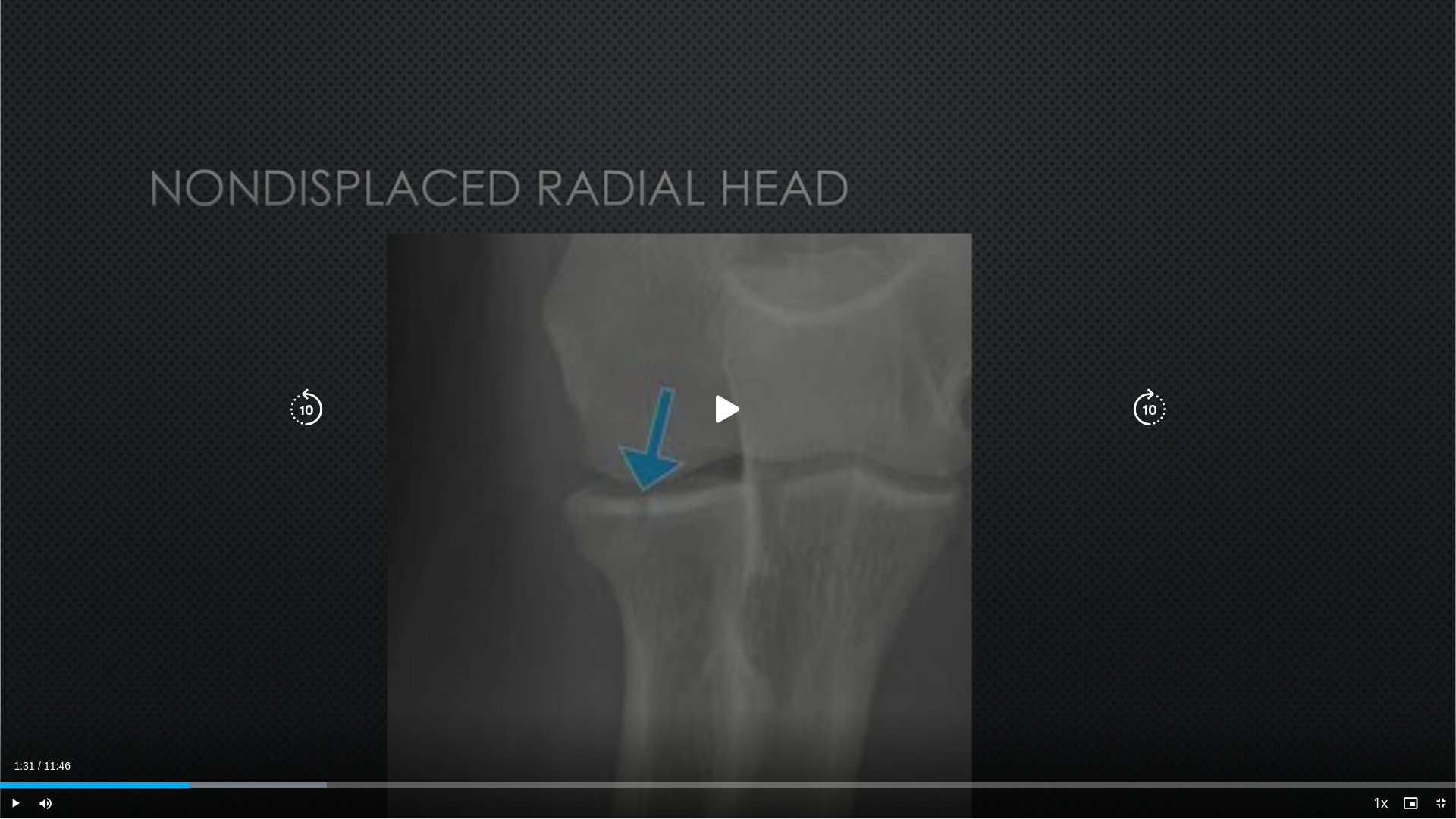 click at bounding box center (728, 410) 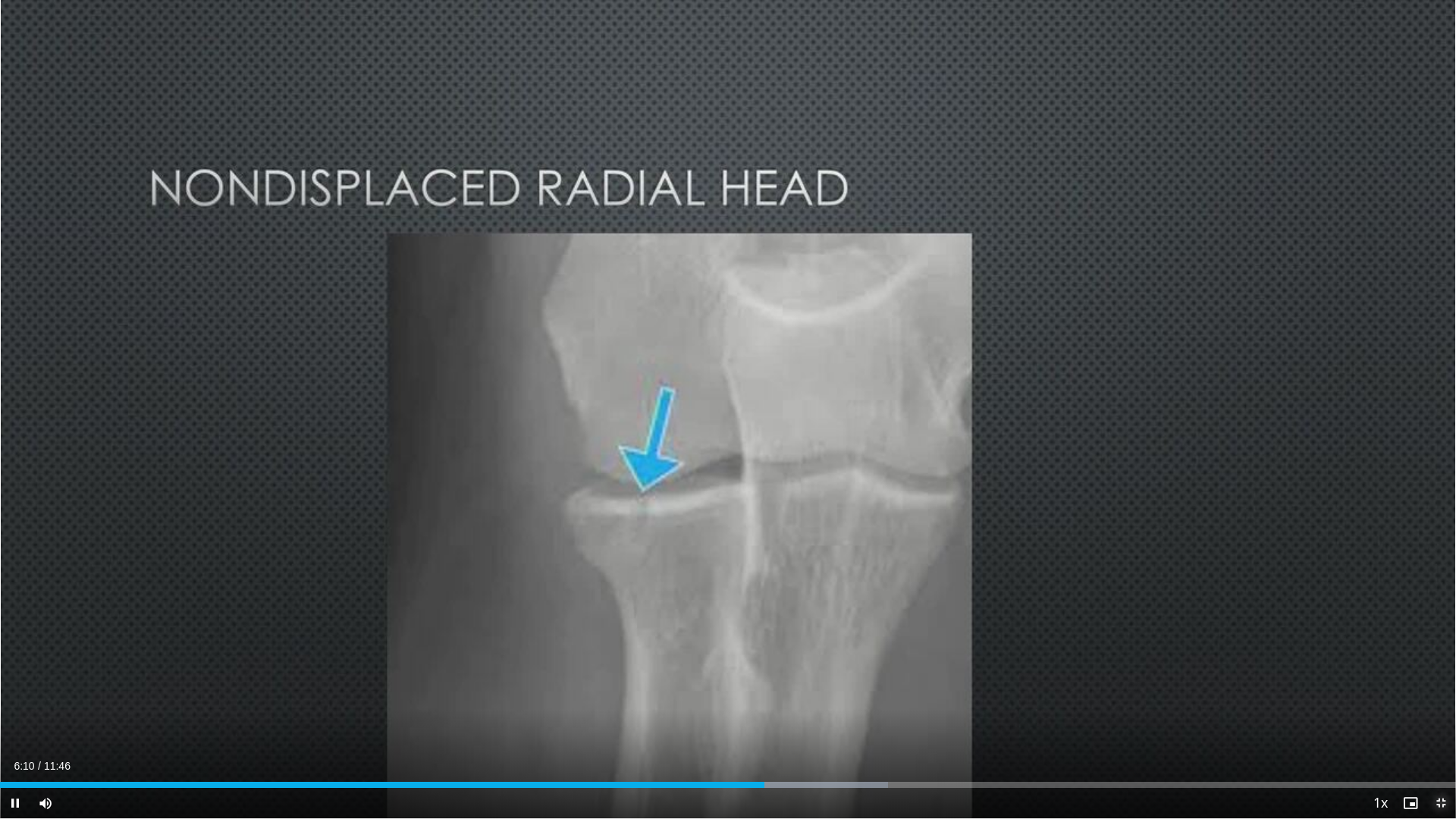 click at bounding box center (1441, 803) 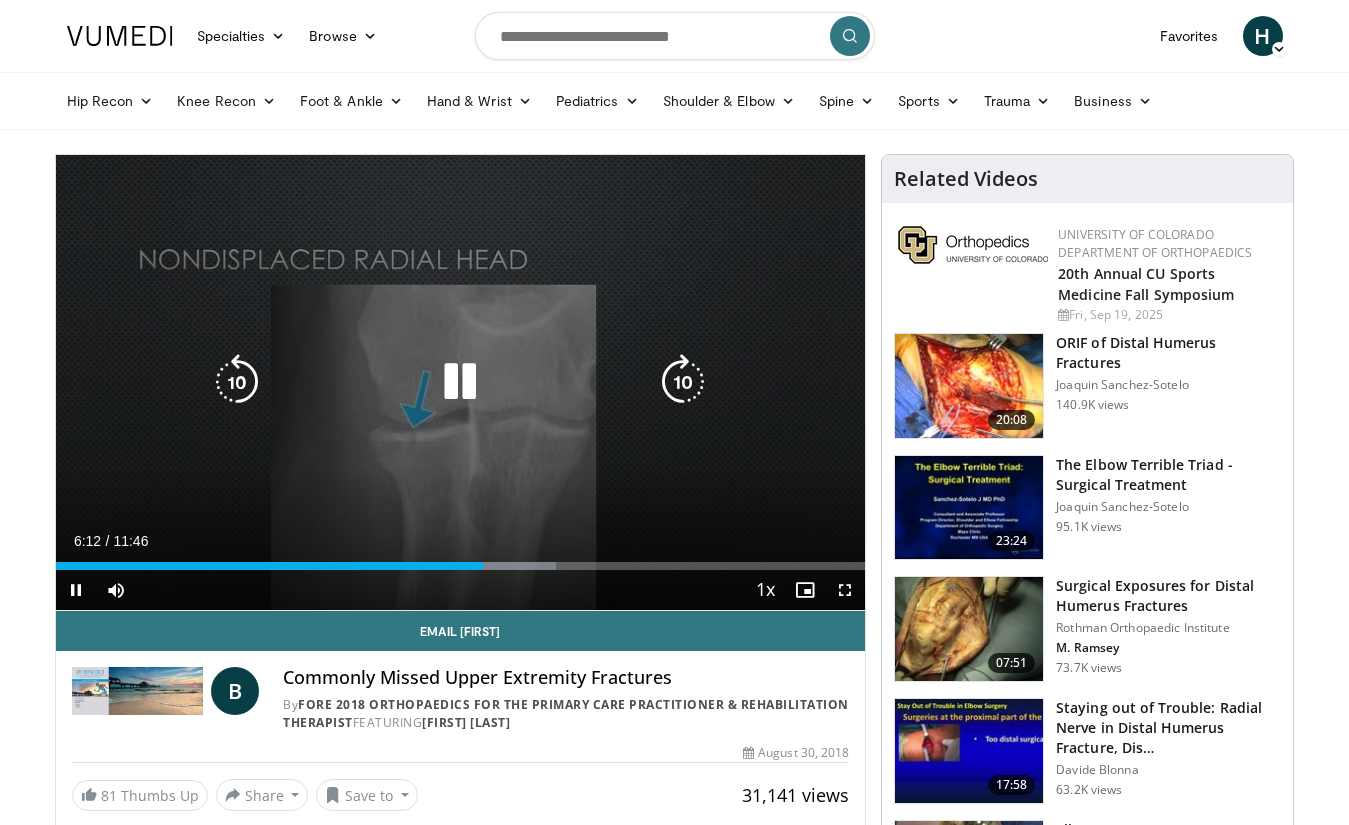 click on "10 seconds
Tap to unmute" at bounding box center (461, 382) 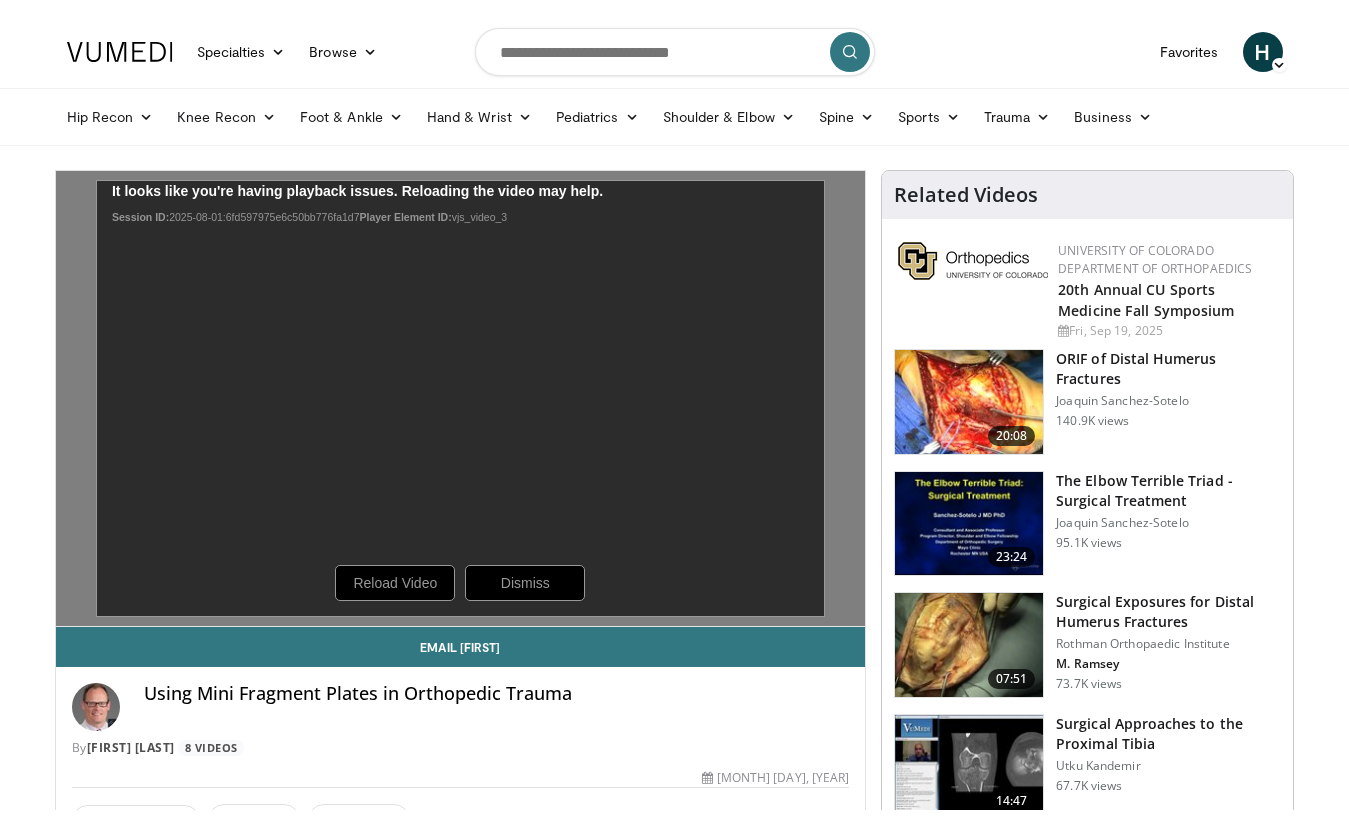 scroll, scrollTop: 0, scrollLeft: 0, axis: both 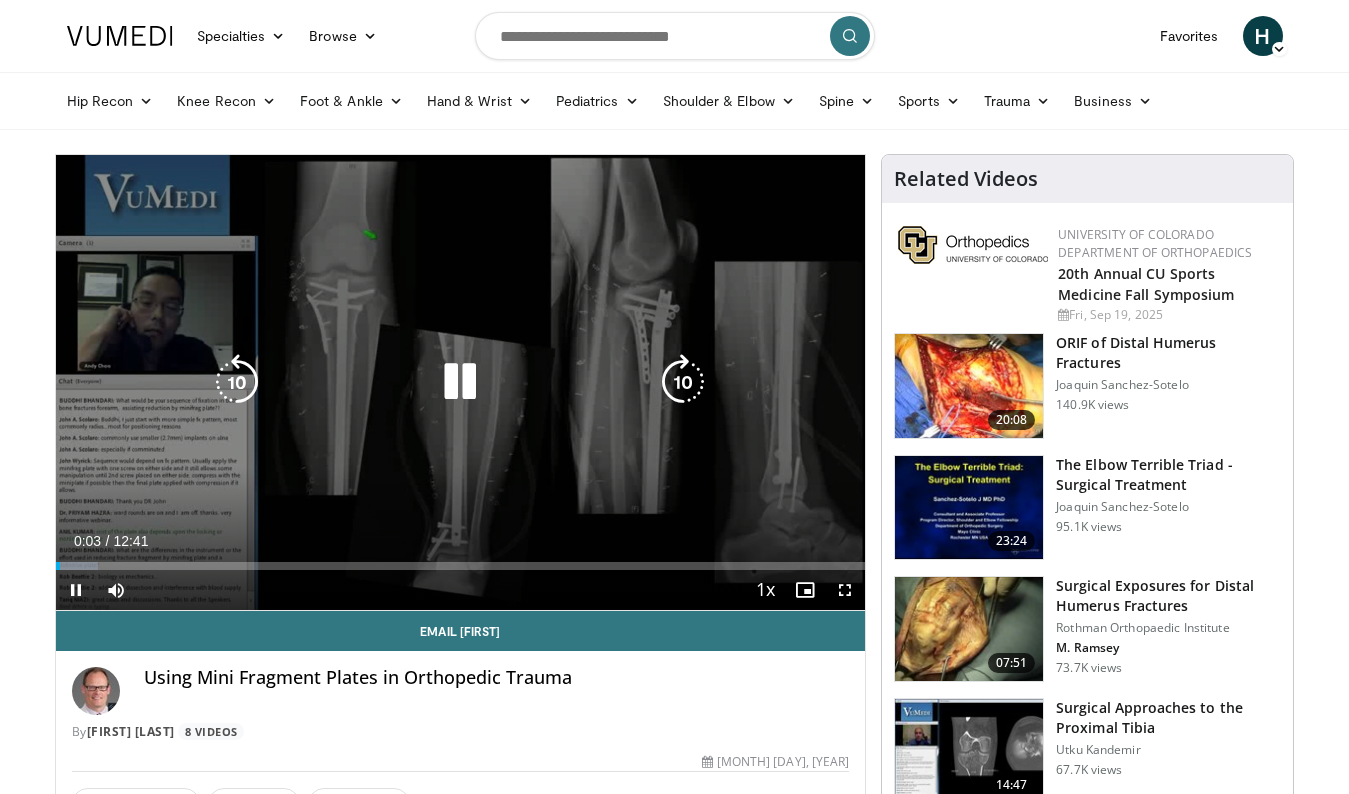 click at bounding box center (460, 382) 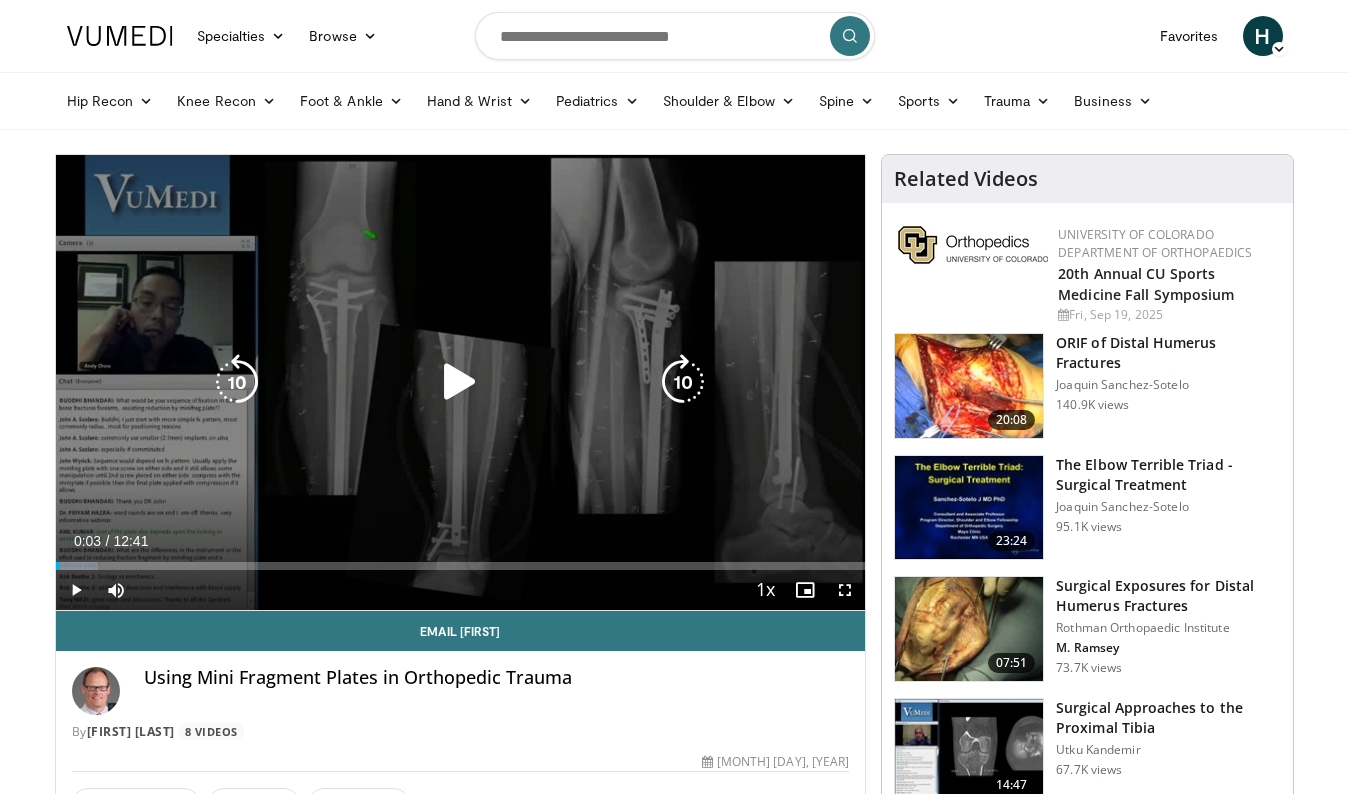 click at bounding box center [460, 382] 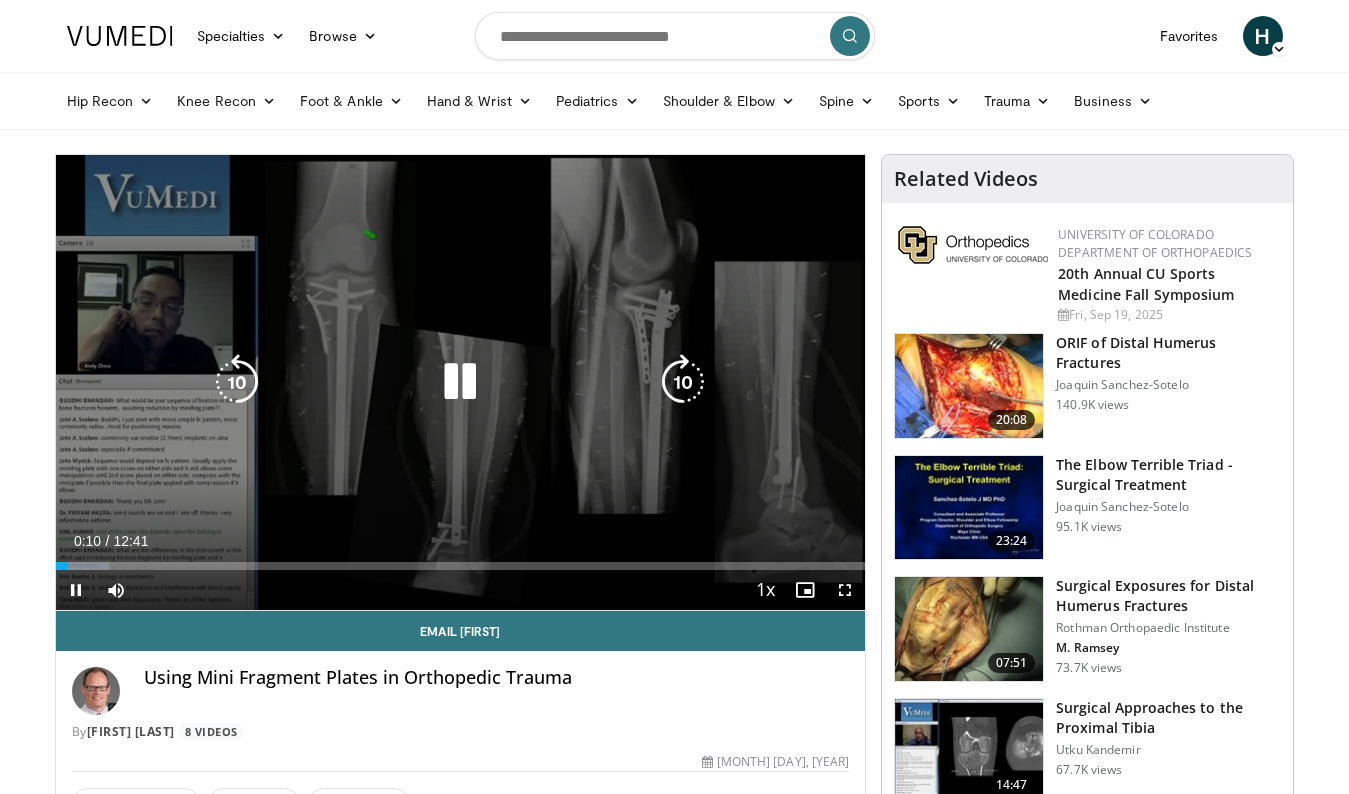 click at bounding box center (460, 382) 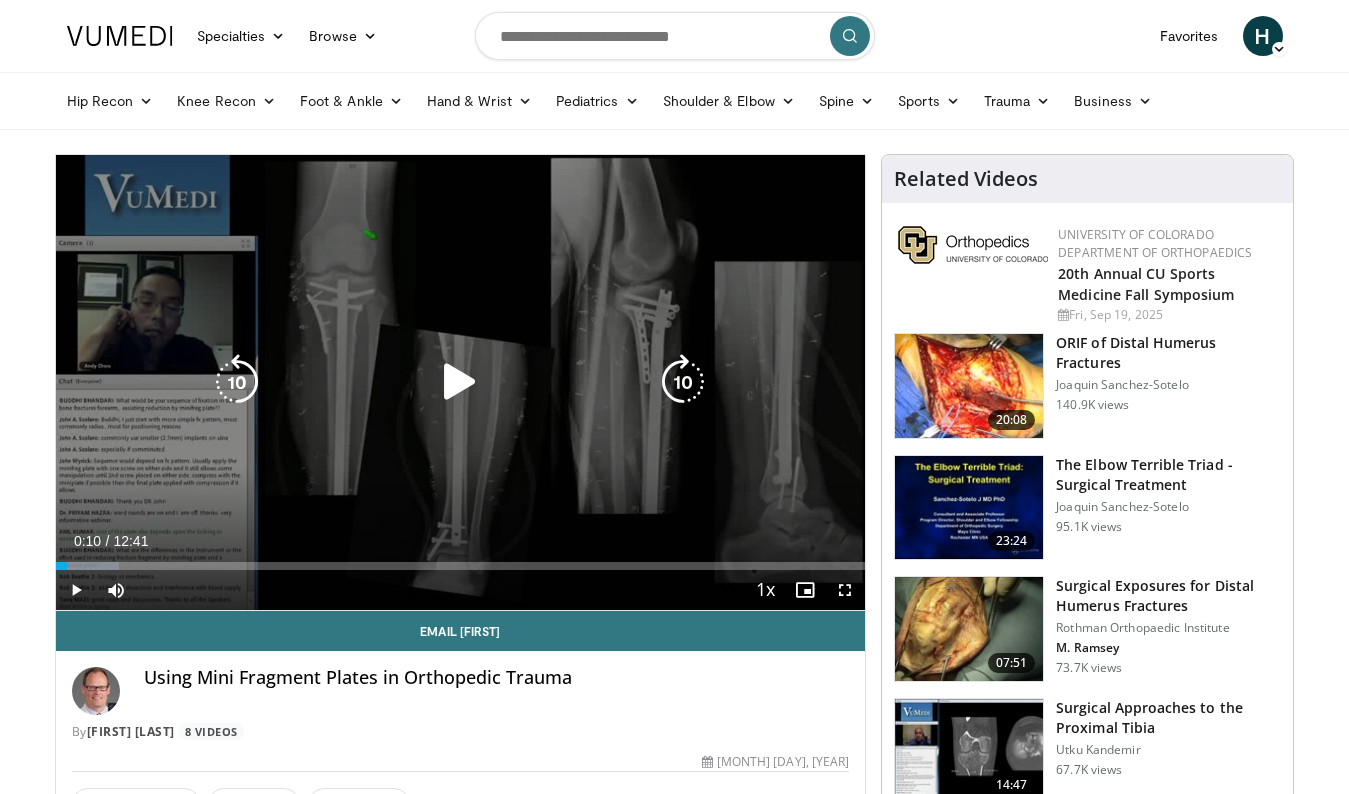 click at bounding box center [460, 382] 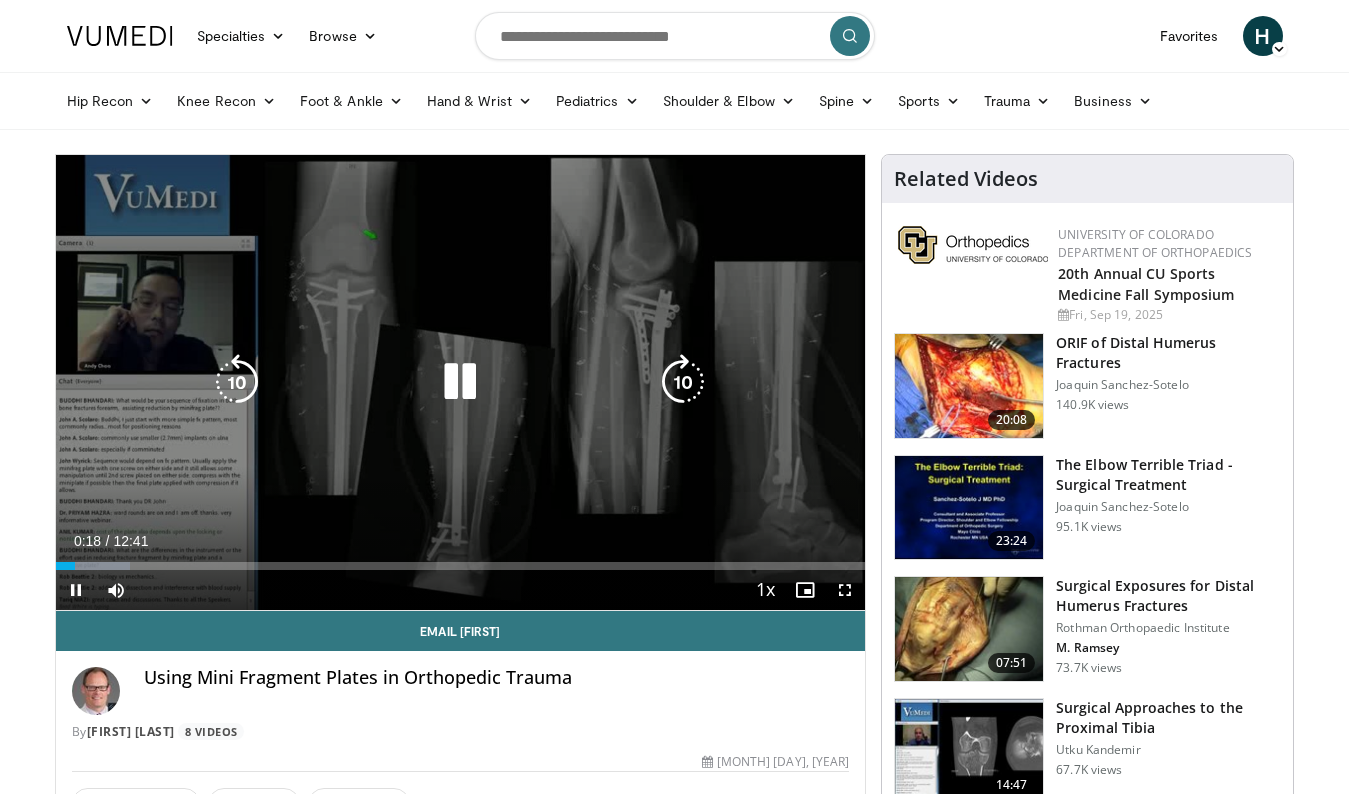 click at bounding box center [460, 382] 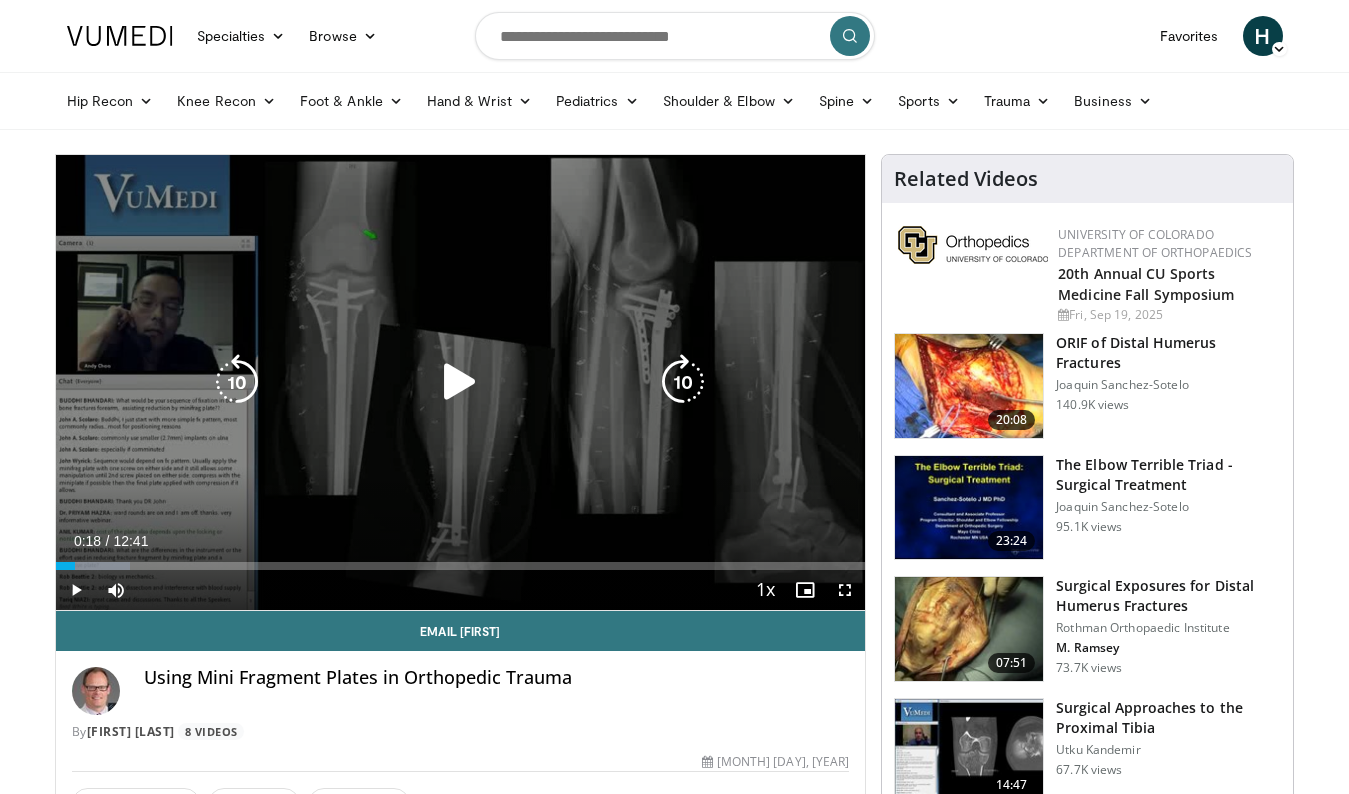 click at bounding box center (460, 382) 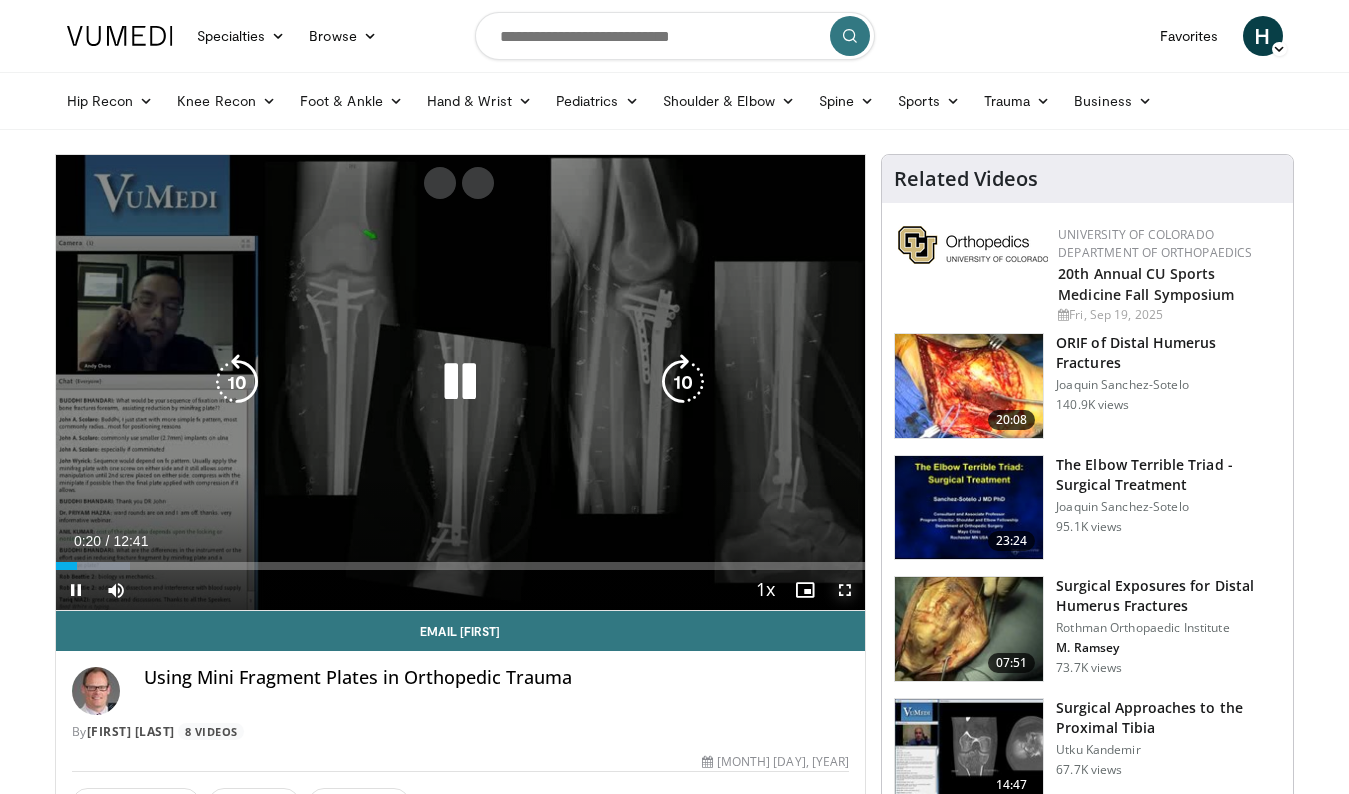 drag, startPoint x: 849, startPoint y: 593, endPoint x: 924, endPoint y: 762, distance: 184.89456 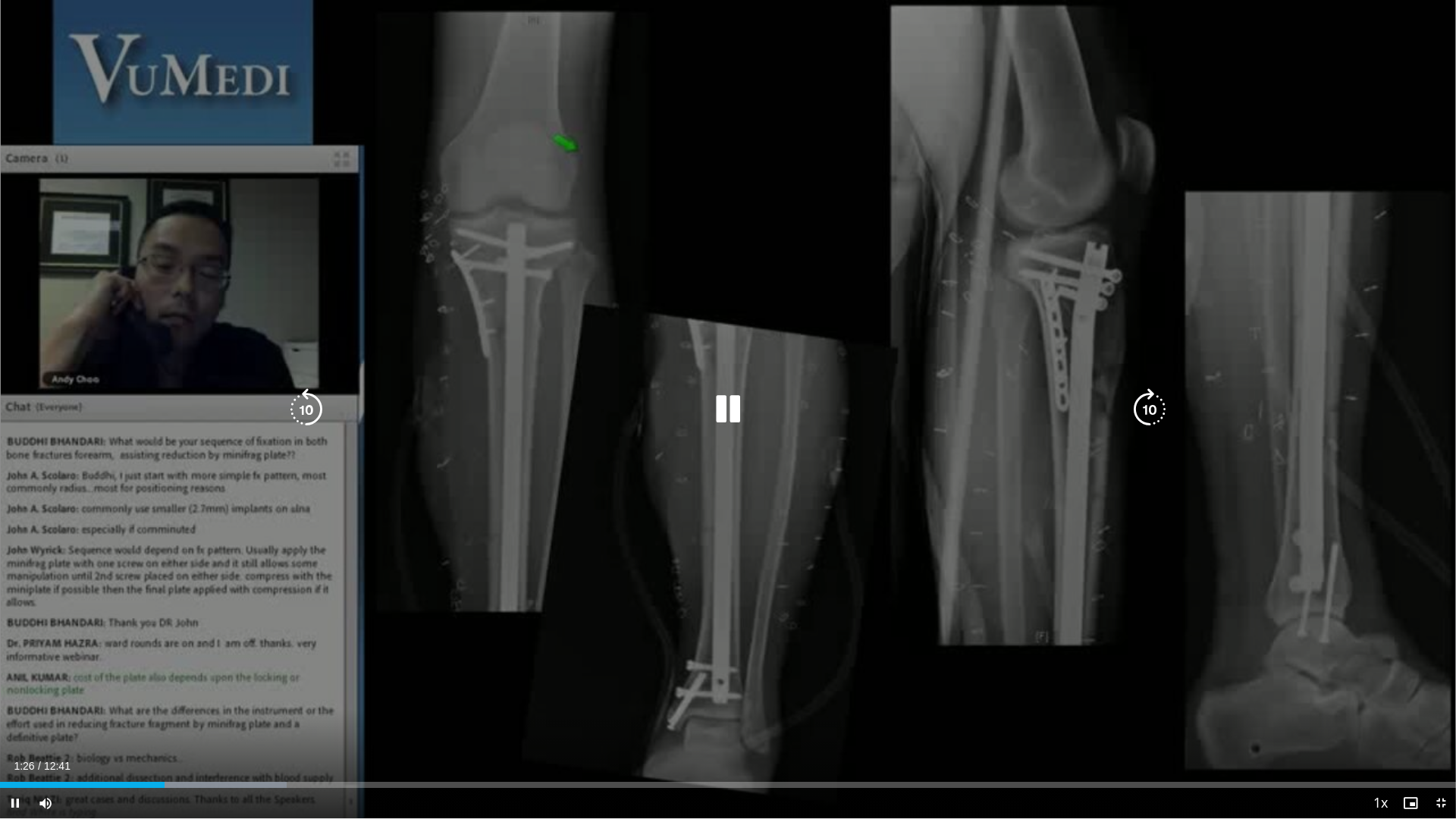 click on "10 seconds
Tap to unmute" at bounding box center [728, 409] 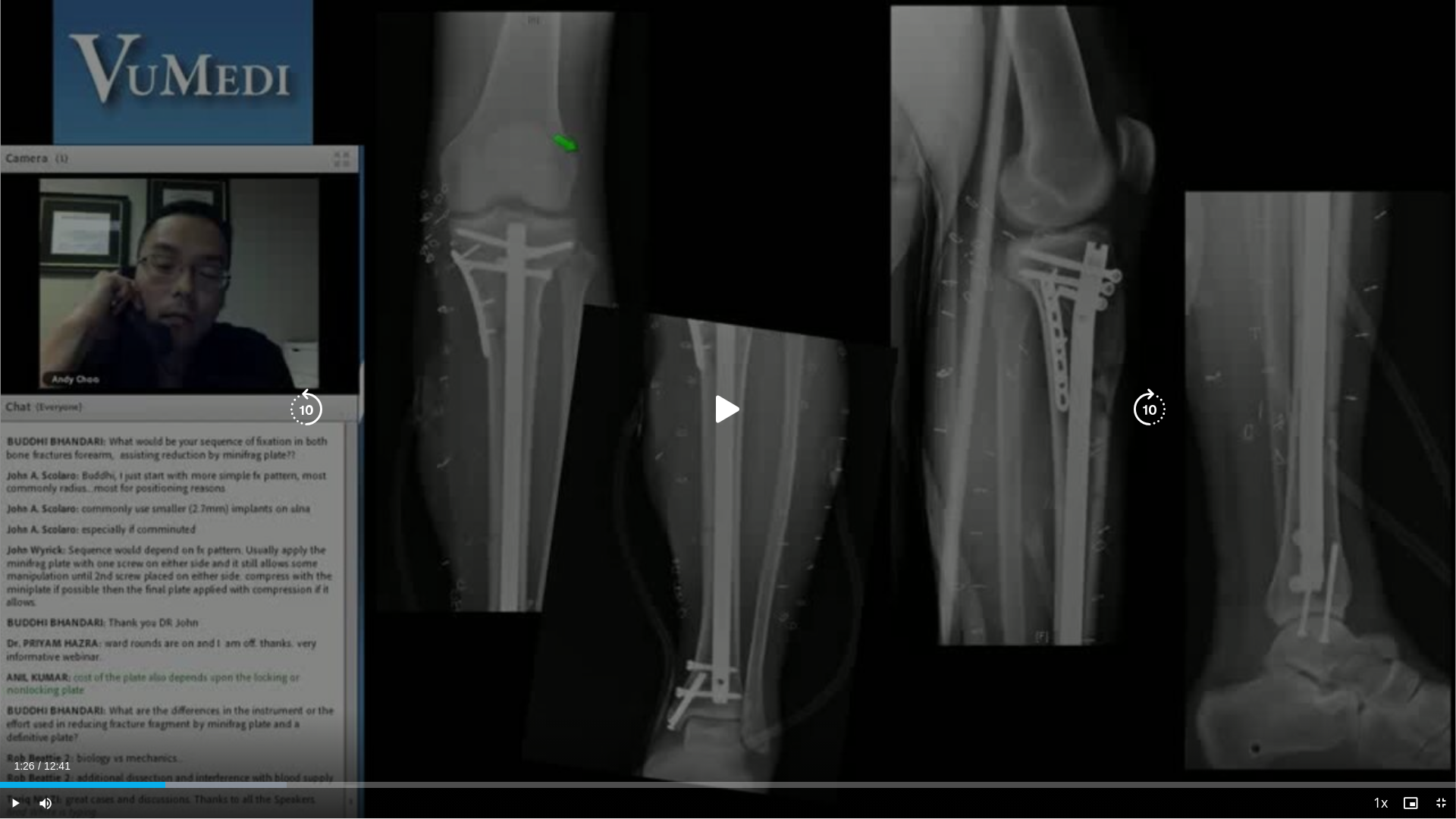 click on "10 seconds
Tap to unmute" at bounding box center (728, 409) 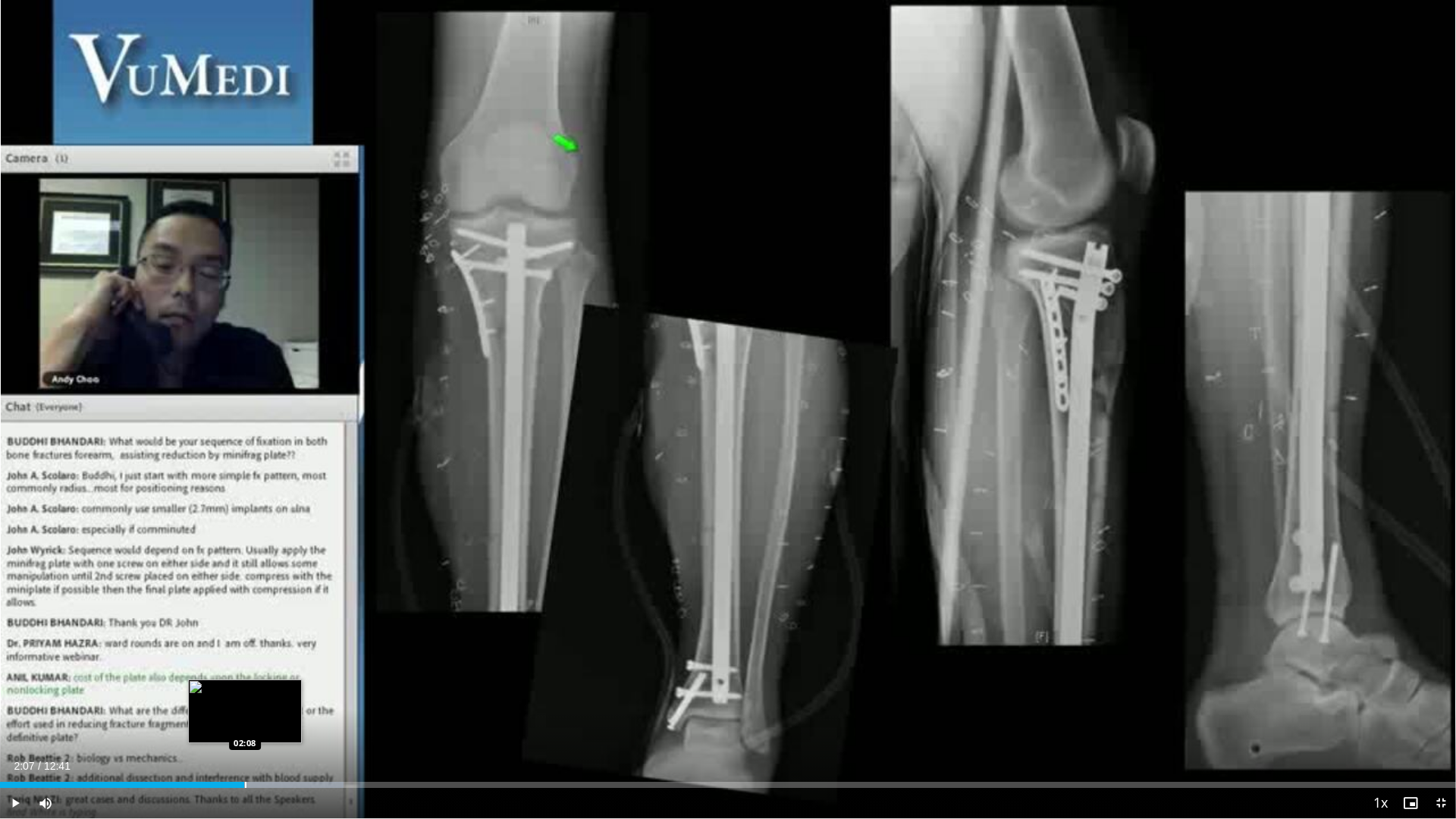 click on "Loaded :  23.61% 02:07 02:08" at bounding box center [728, 780] 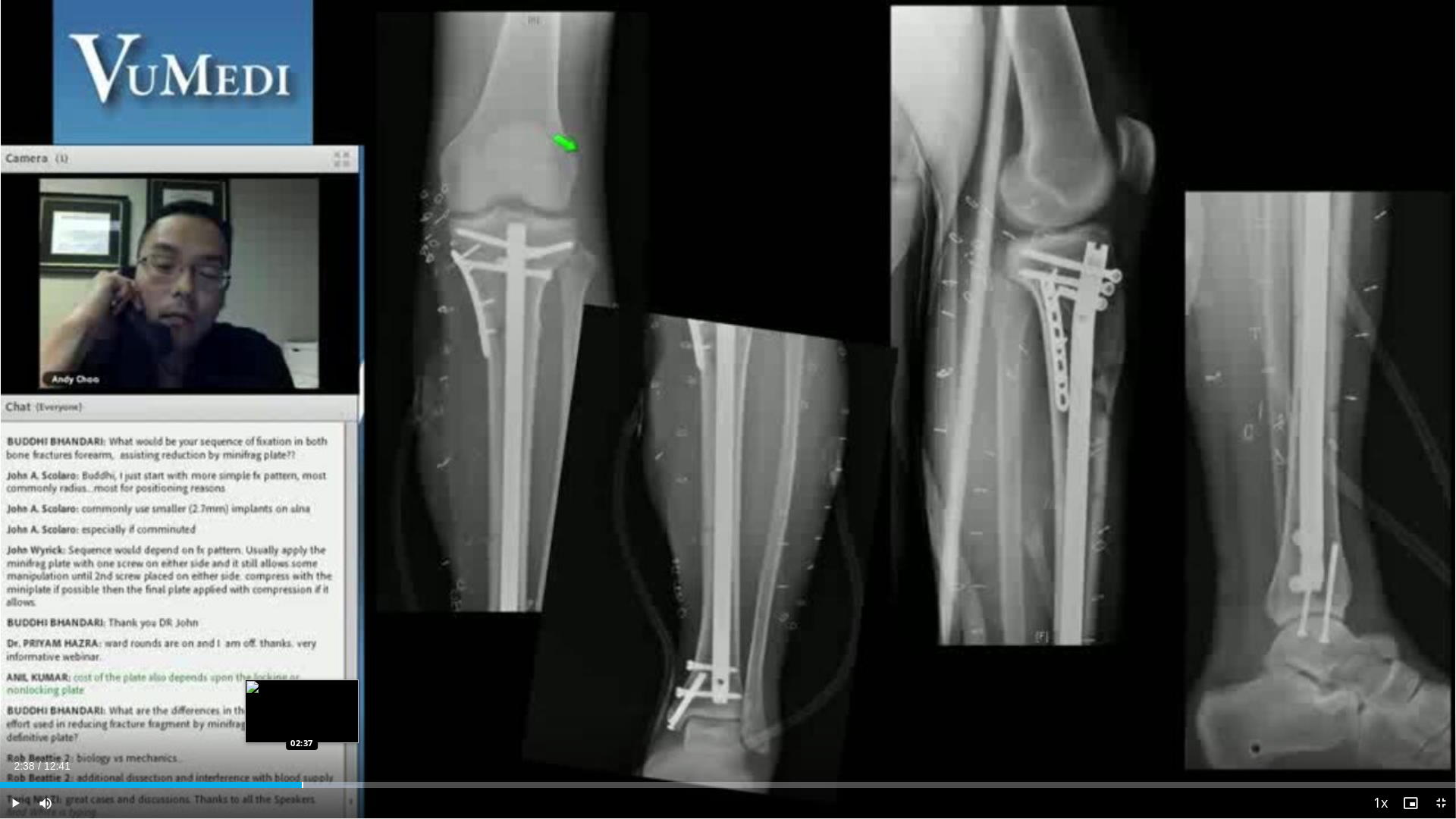 click at bounding box center [303, 785] 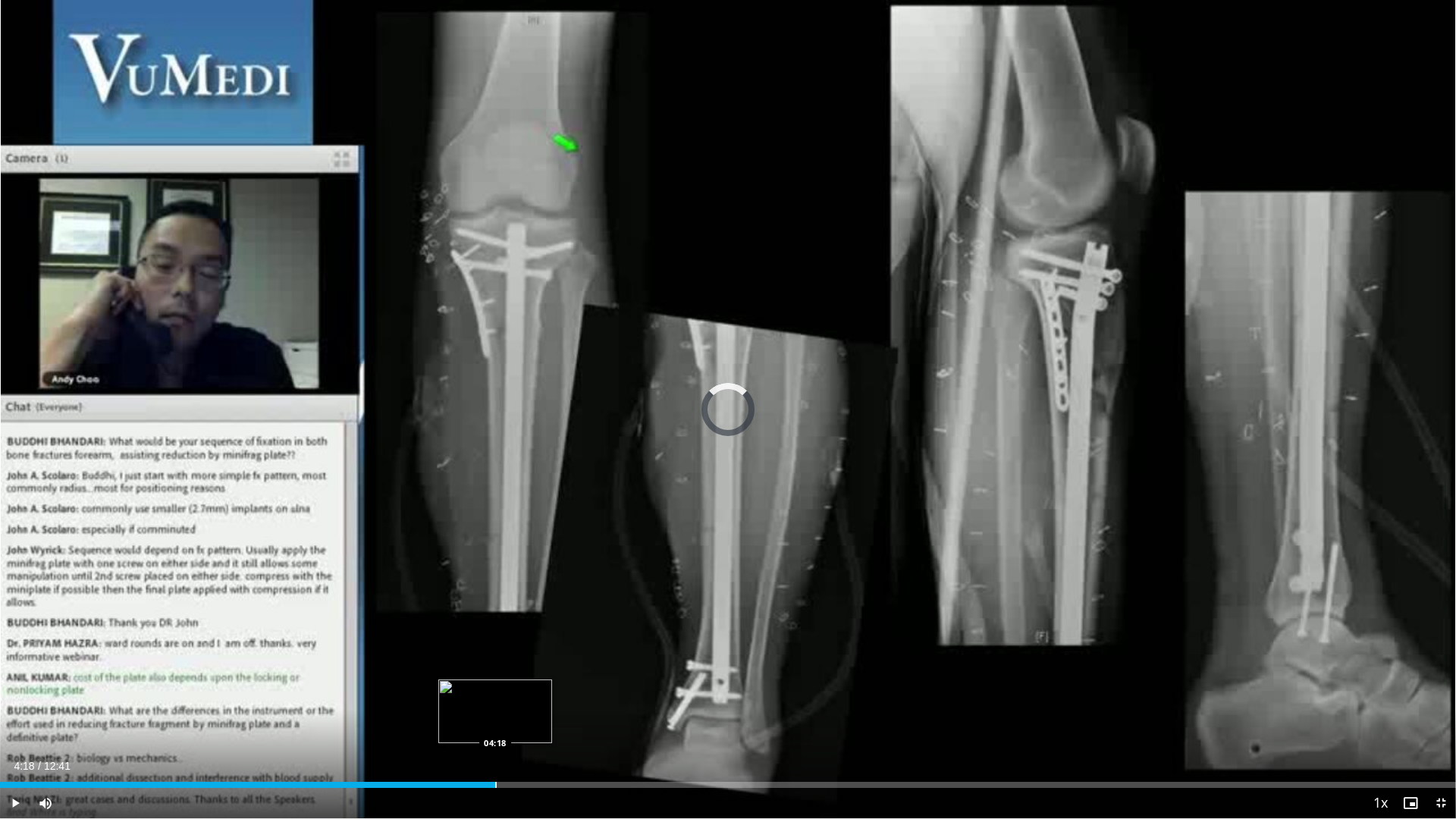 click on "Loaded :  26.23% 04:18 04:18" at bounding box center [728, 780] 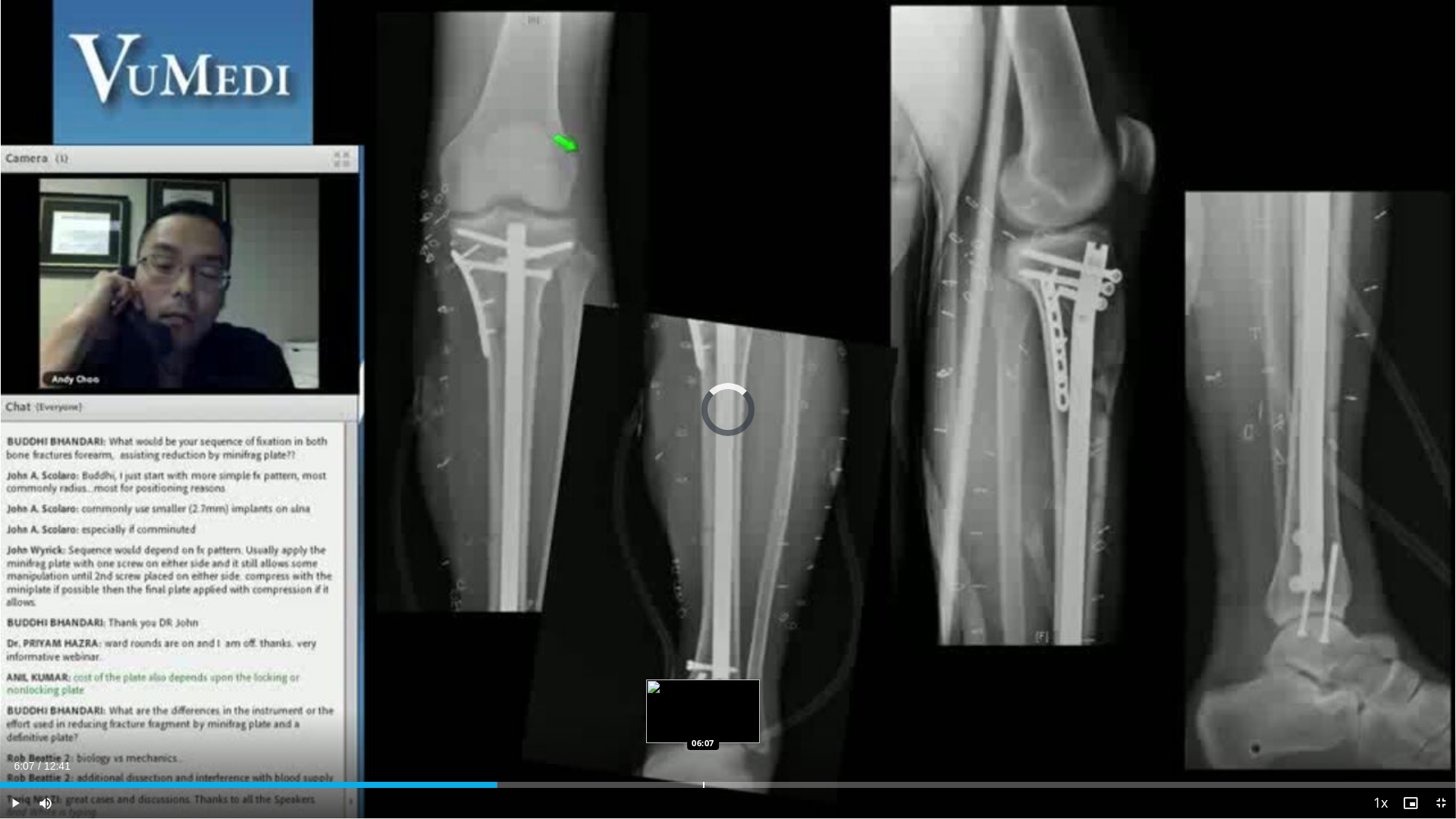 click on "Loaded :  34.16% 04:19 06:07" at bounding box center [728, 780] 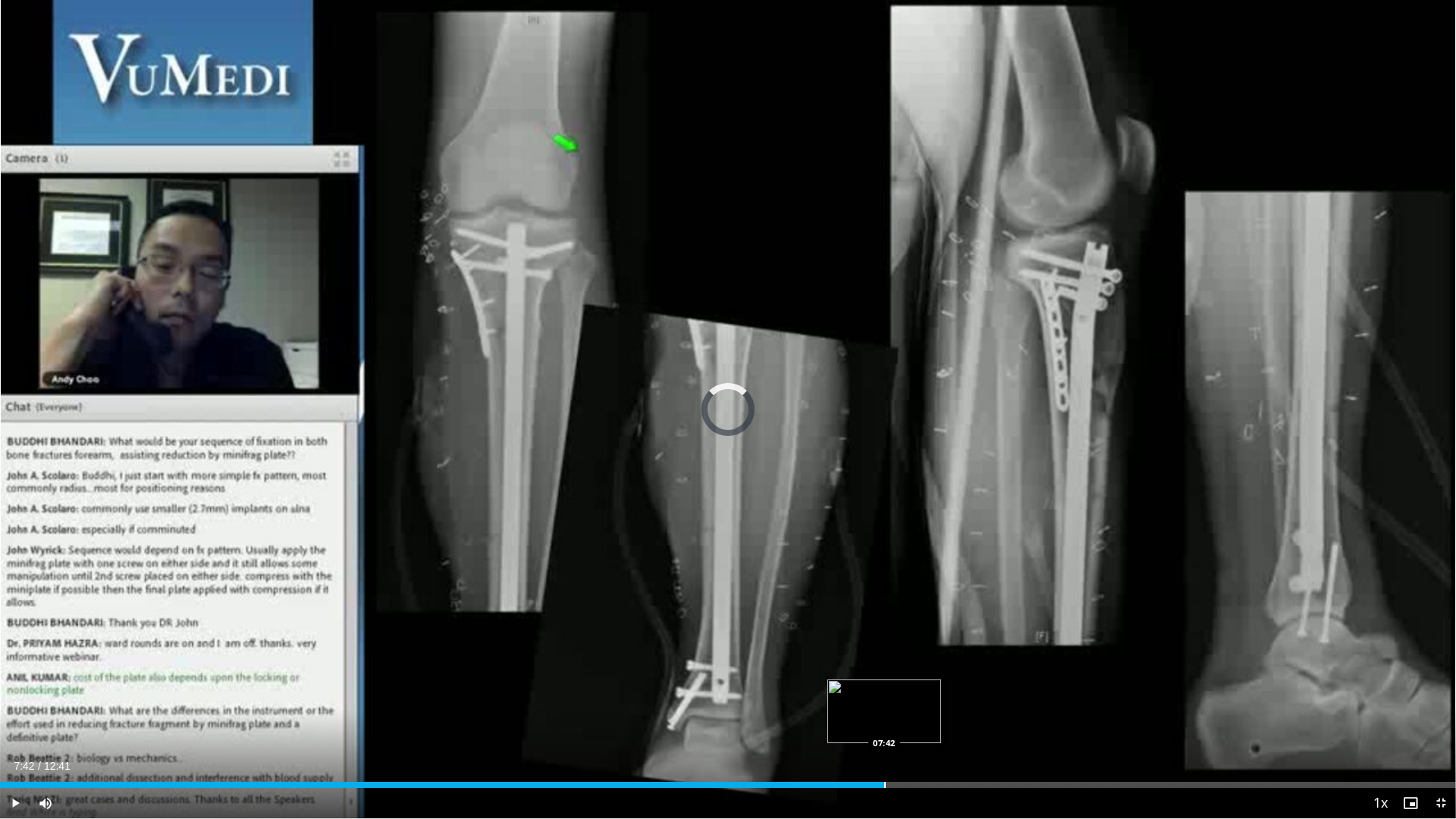 click at bounding box center (885, 785) 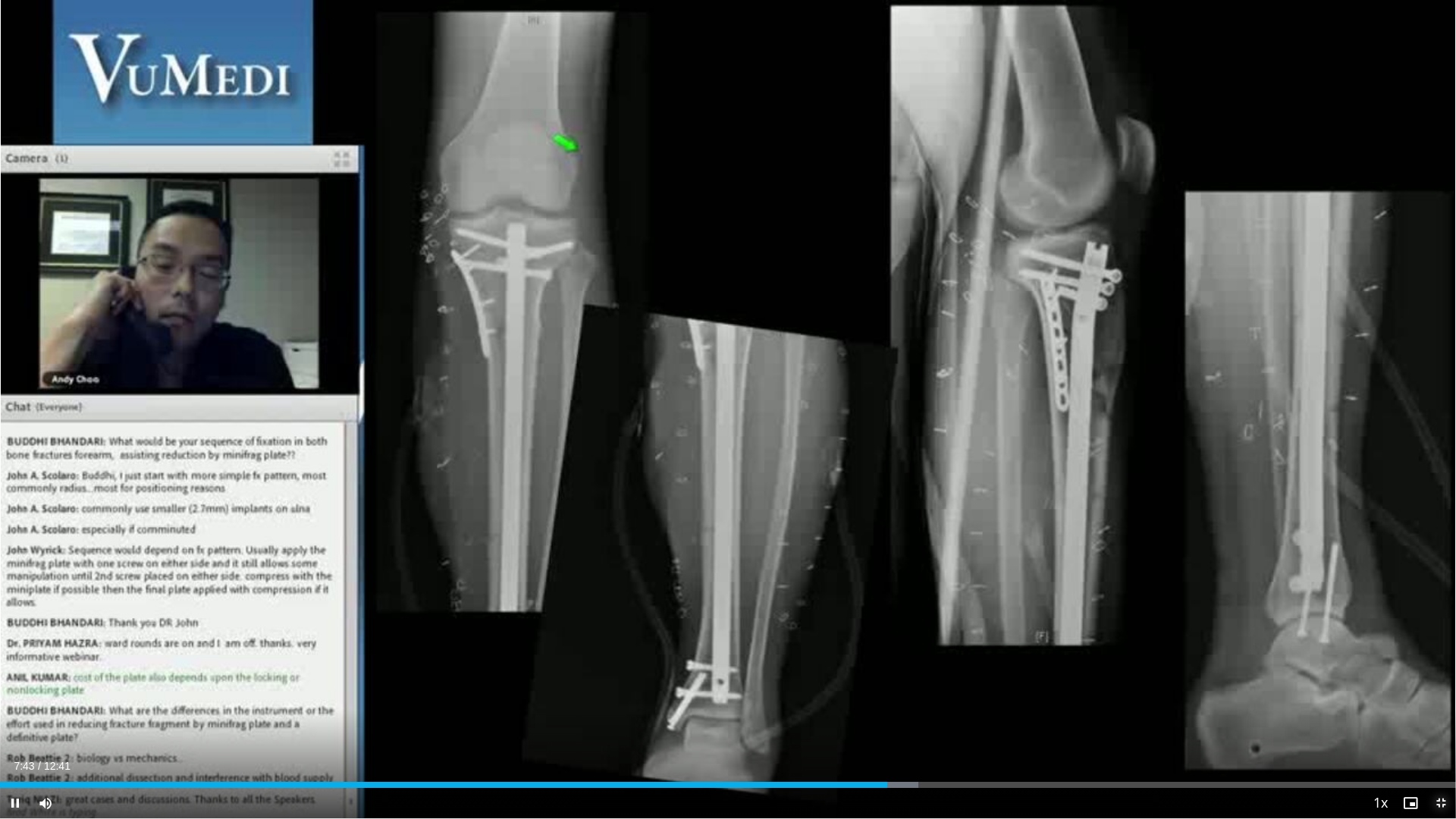 drag, startPoint x: 1441, startPoint y: 805, endPoint x: 1429, endPoint y: 809, distance: 12.649111 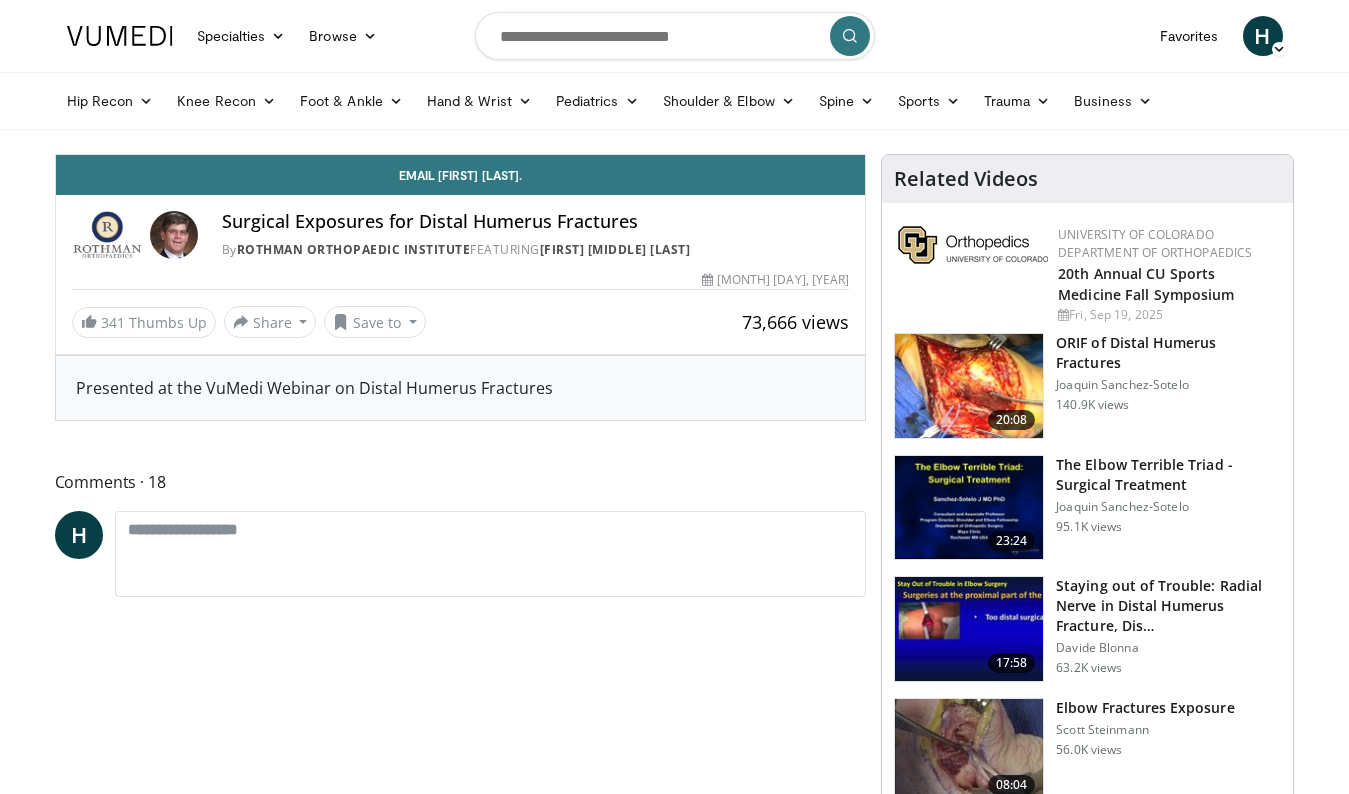 scroll, scrollTop: 0, scrollLeft: 0, axis: both 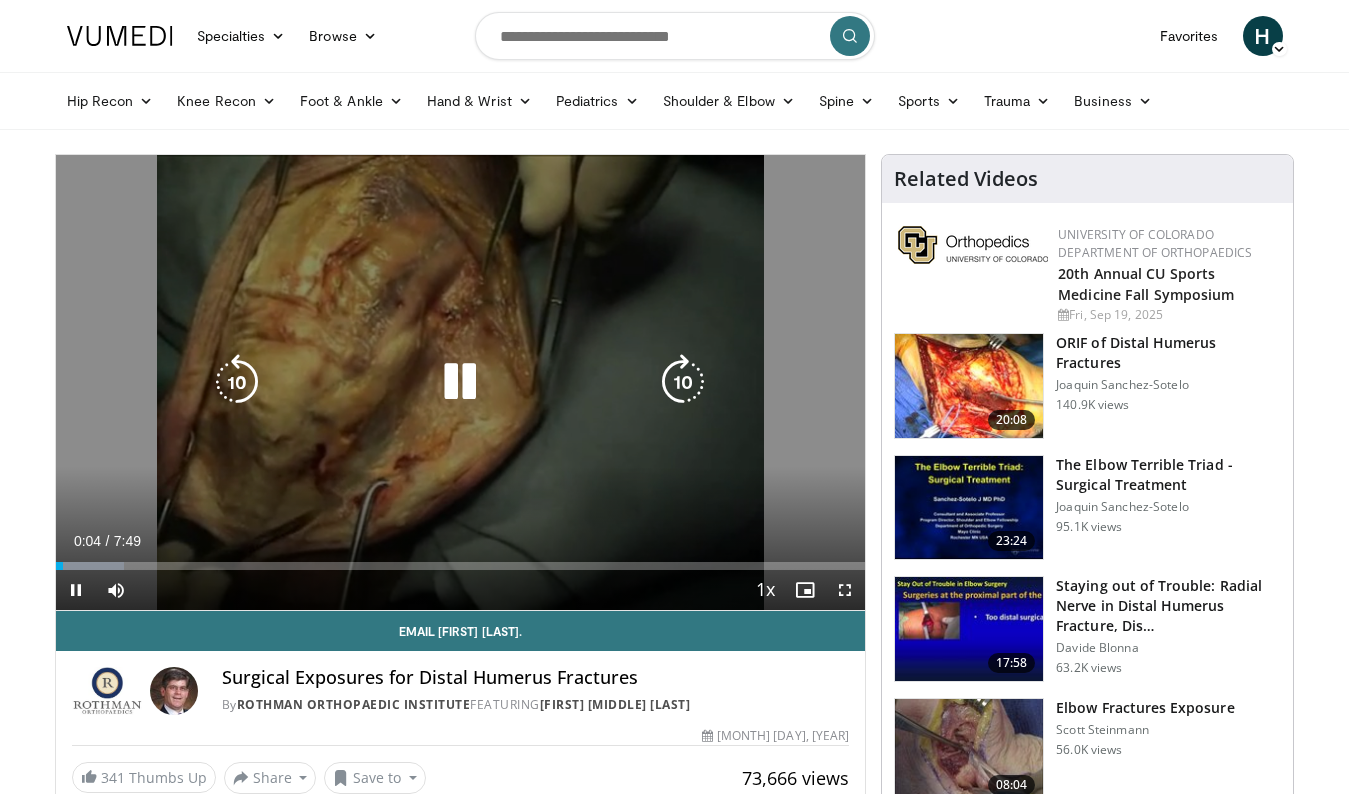 click on "10 seconds
Tap to unmute" at bounding box center (461, 382) 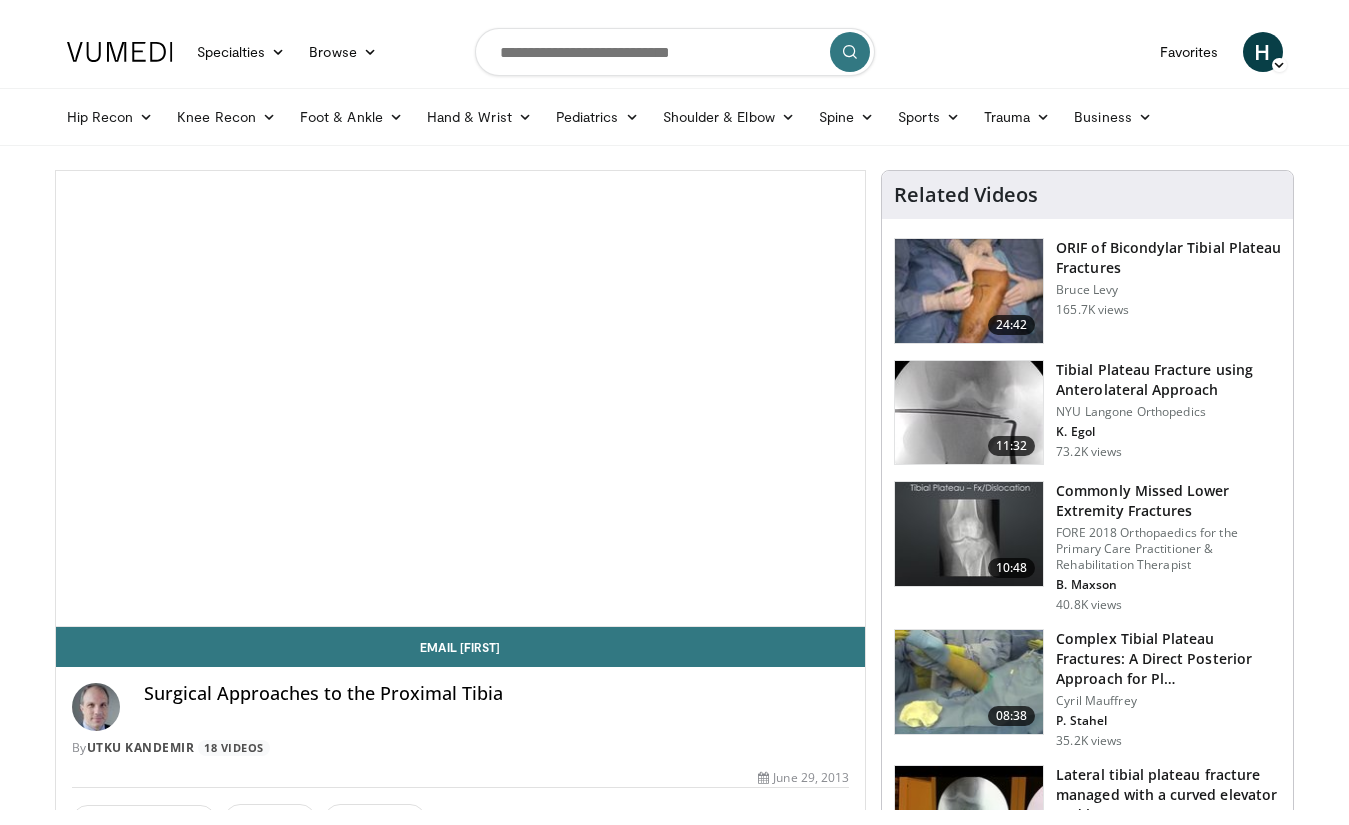 scroll, scrollTop: 0, scrollLeft: 0, axis: both 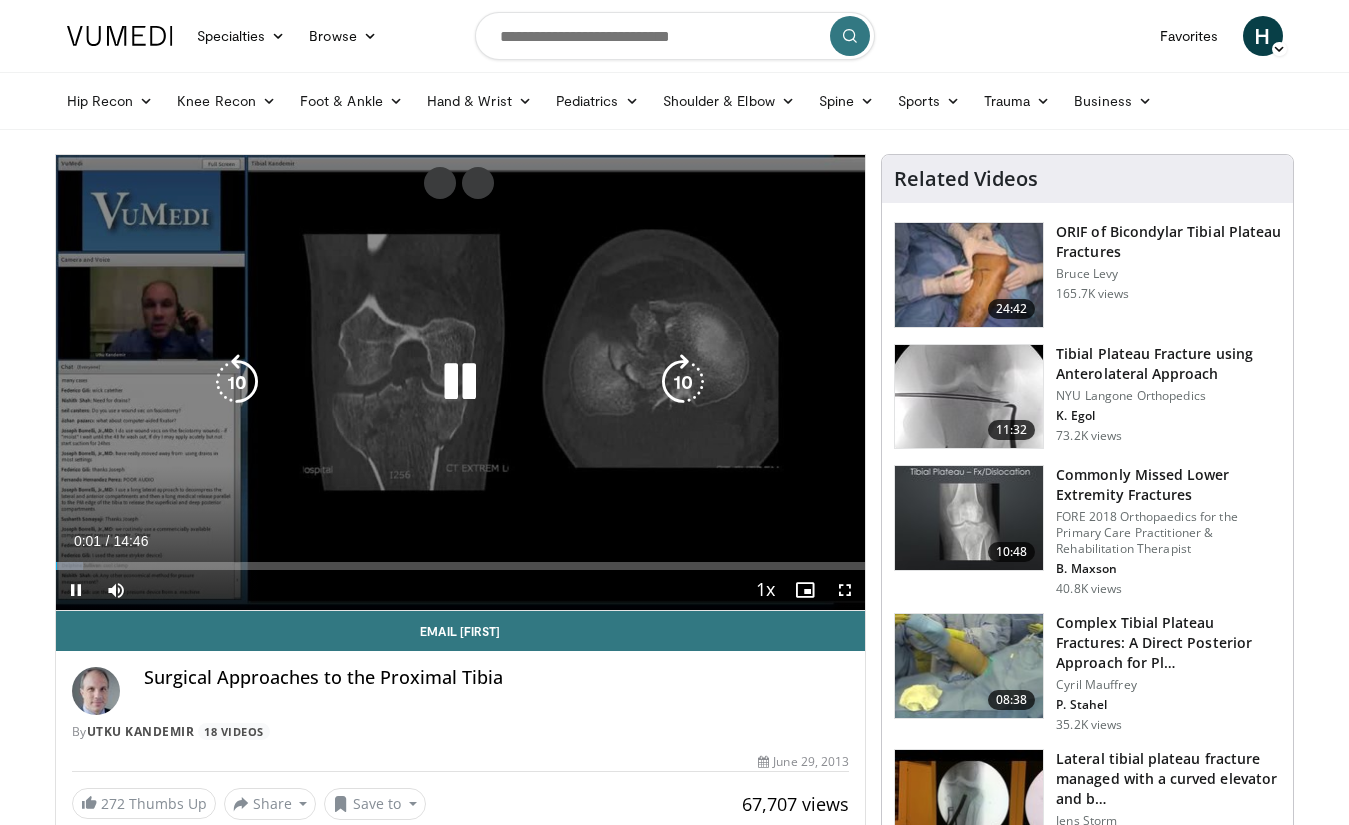 click at bounding box center [460, 382] 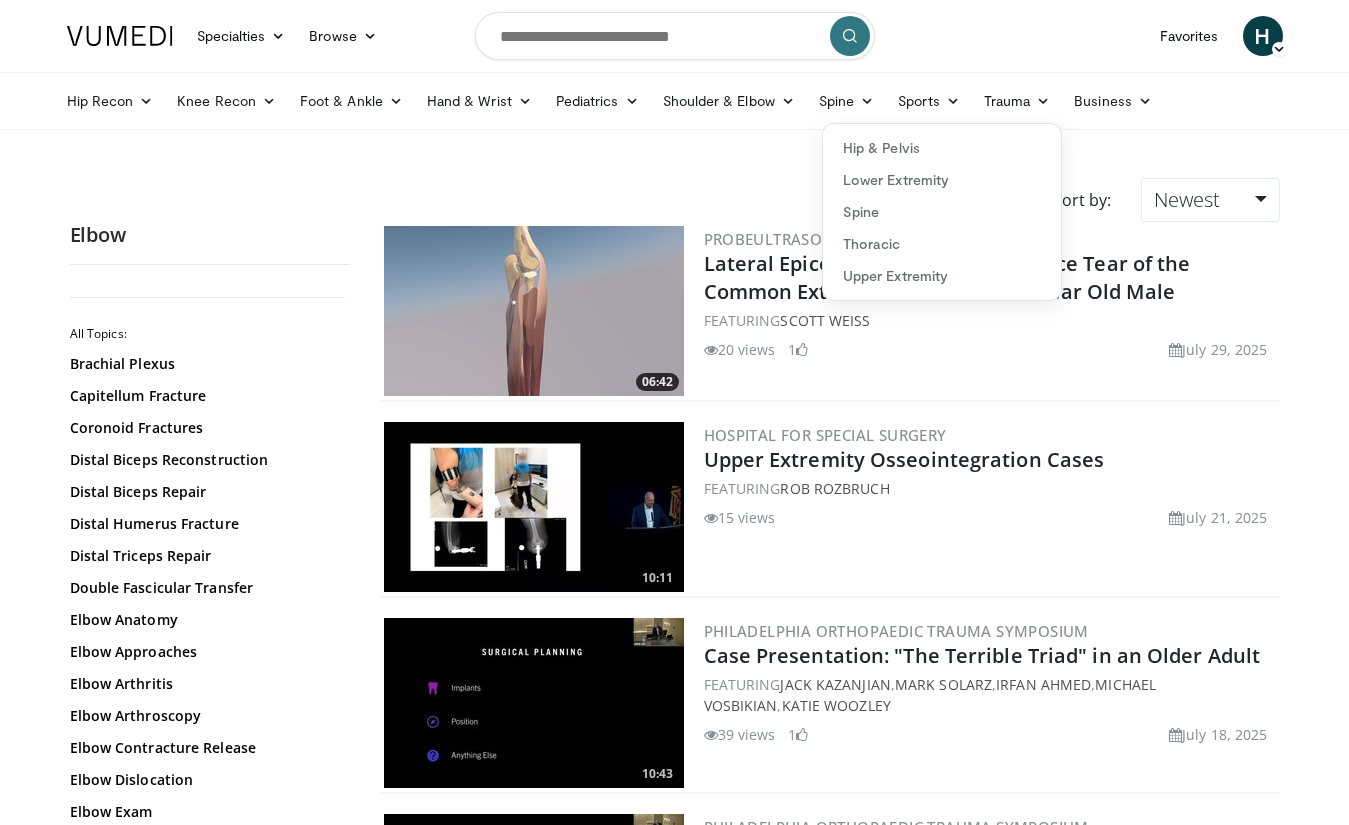 scroll, scrollTop: 2800, scrollLeft: 0, axis: vertical 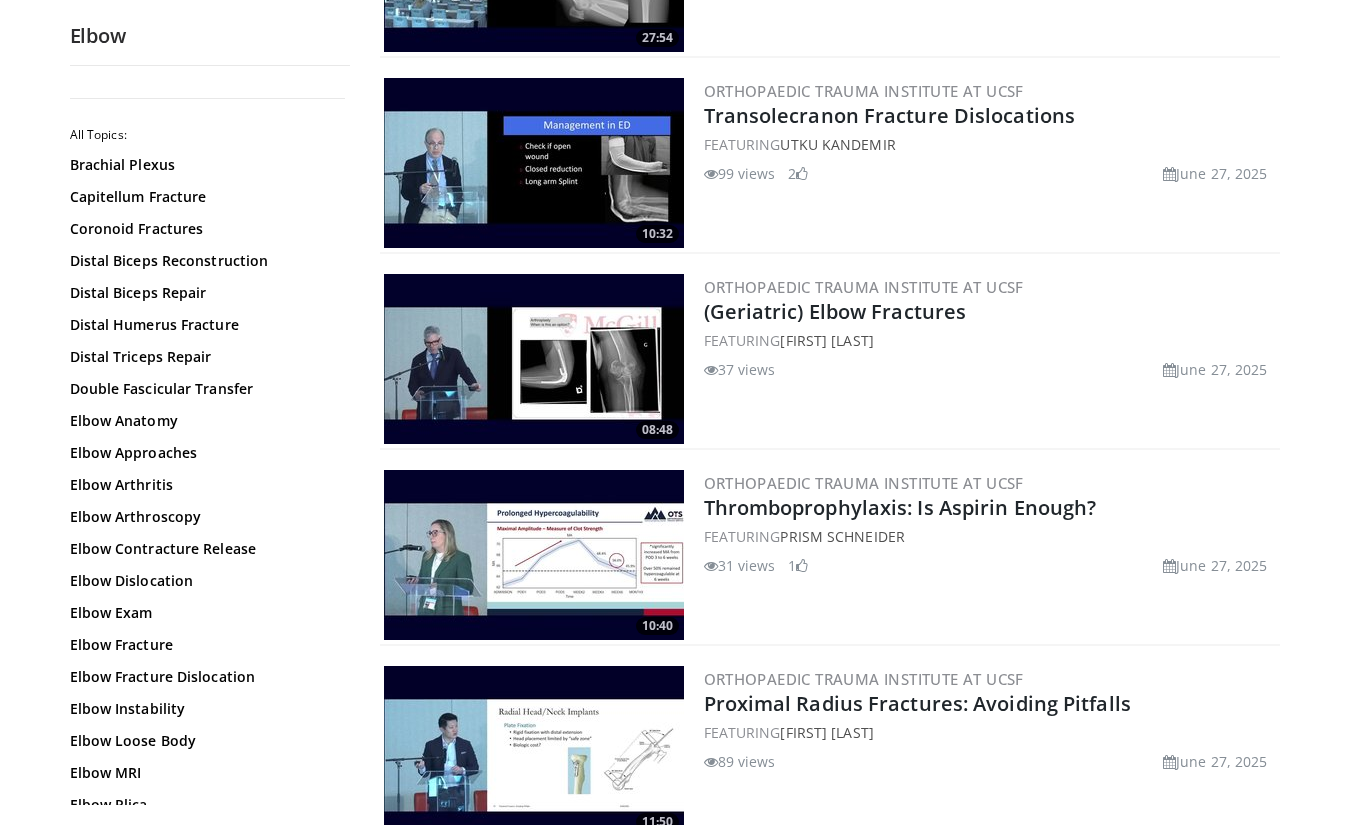 drag, startPoint x: 513, startPoint y: 398, endPoint x: 580, endPoint y: 239, distance: 172.53986 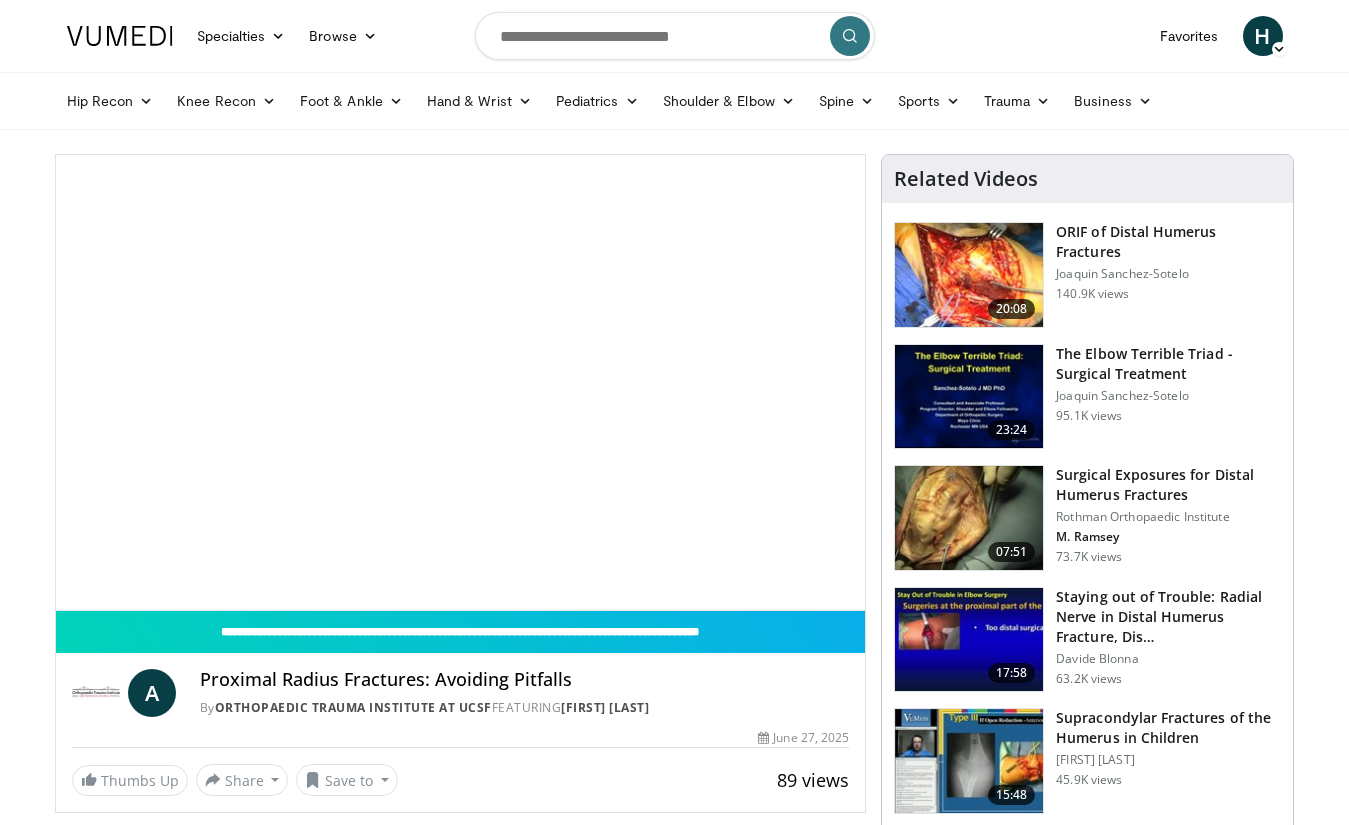scroll, scrollTop: 0, scrollLeft: 0, axis: both 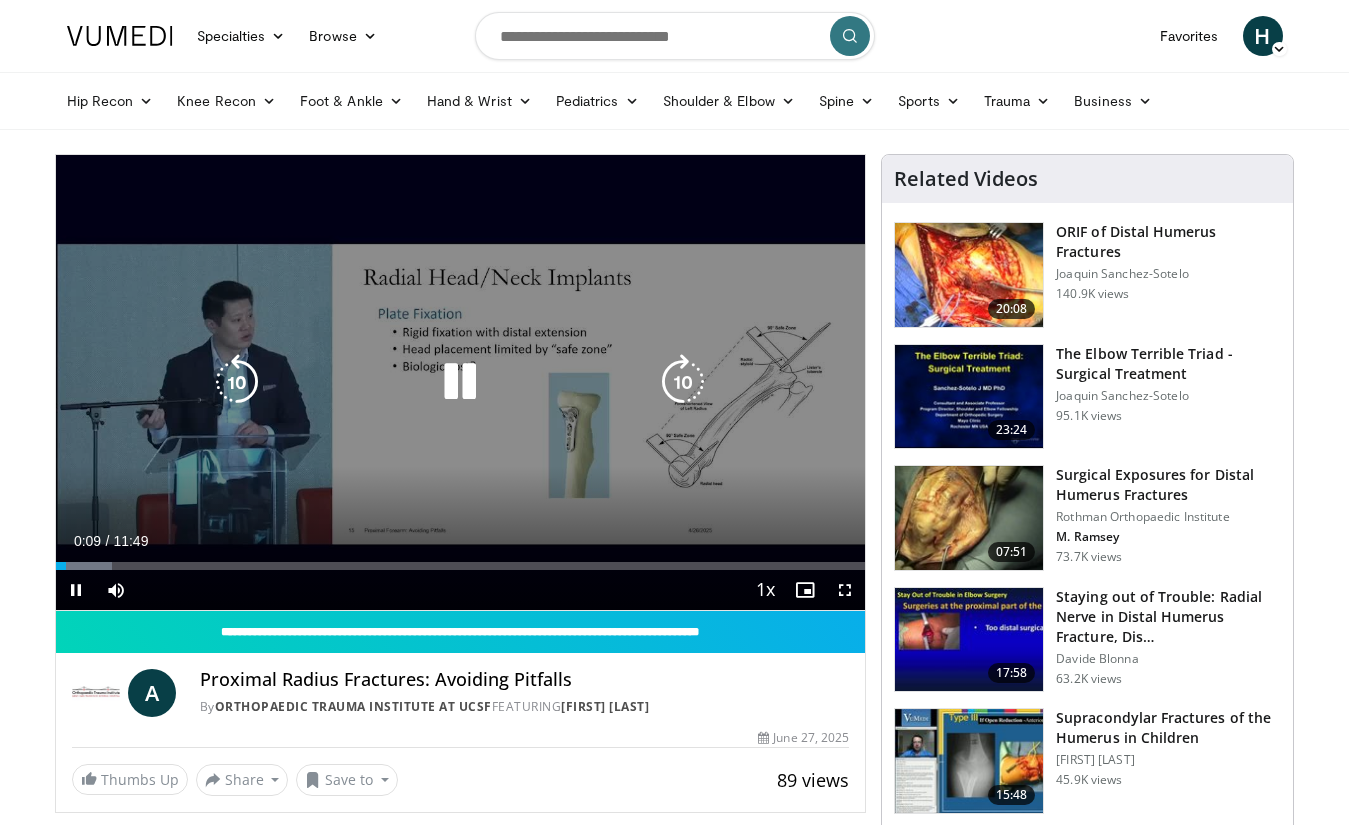click at bounding box center (460, 382) 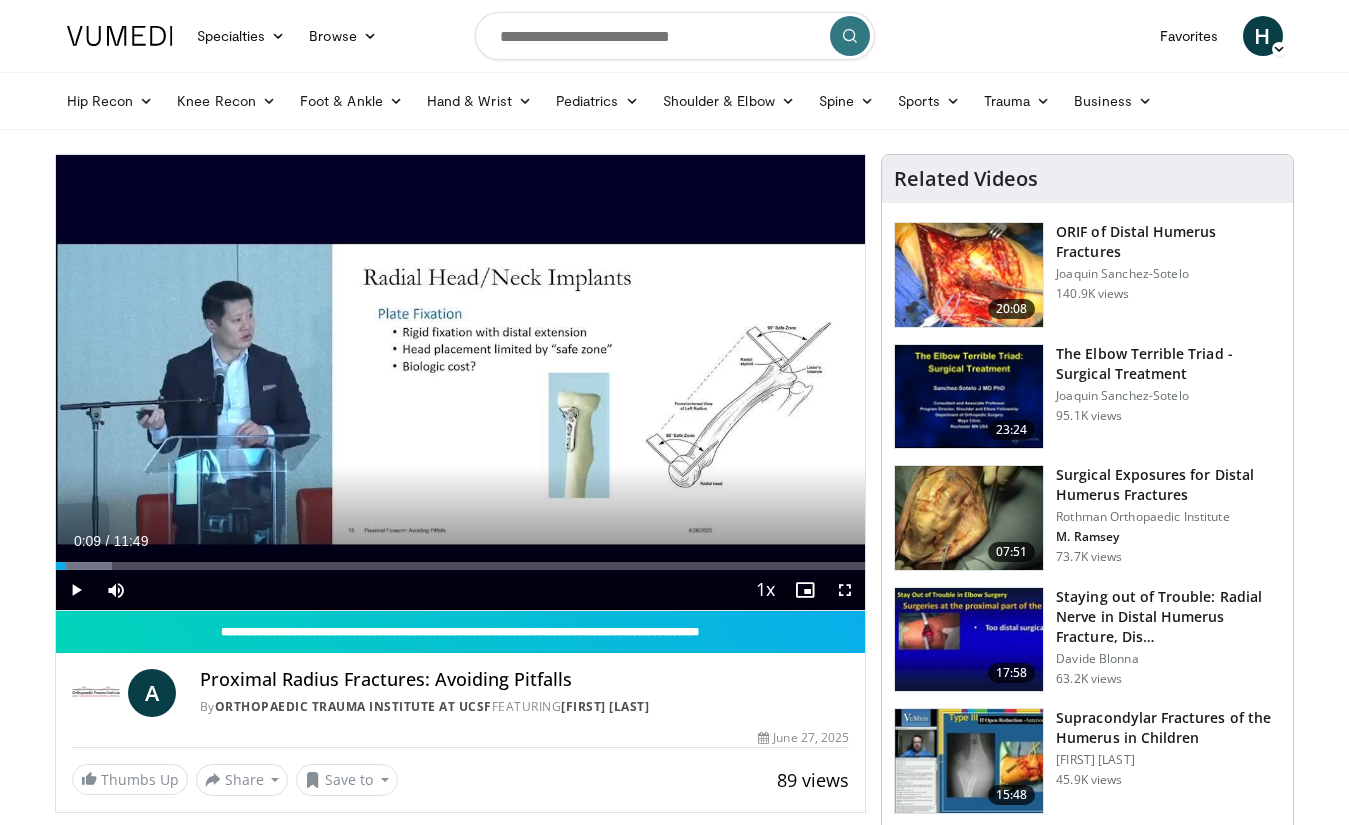 click on "Proximal Radius Fractures: Avoiding Pitfalls
By
[ORGANIZATION]
FEATURING
[FIRST] [LAST]" at bounding box center [525, 693] 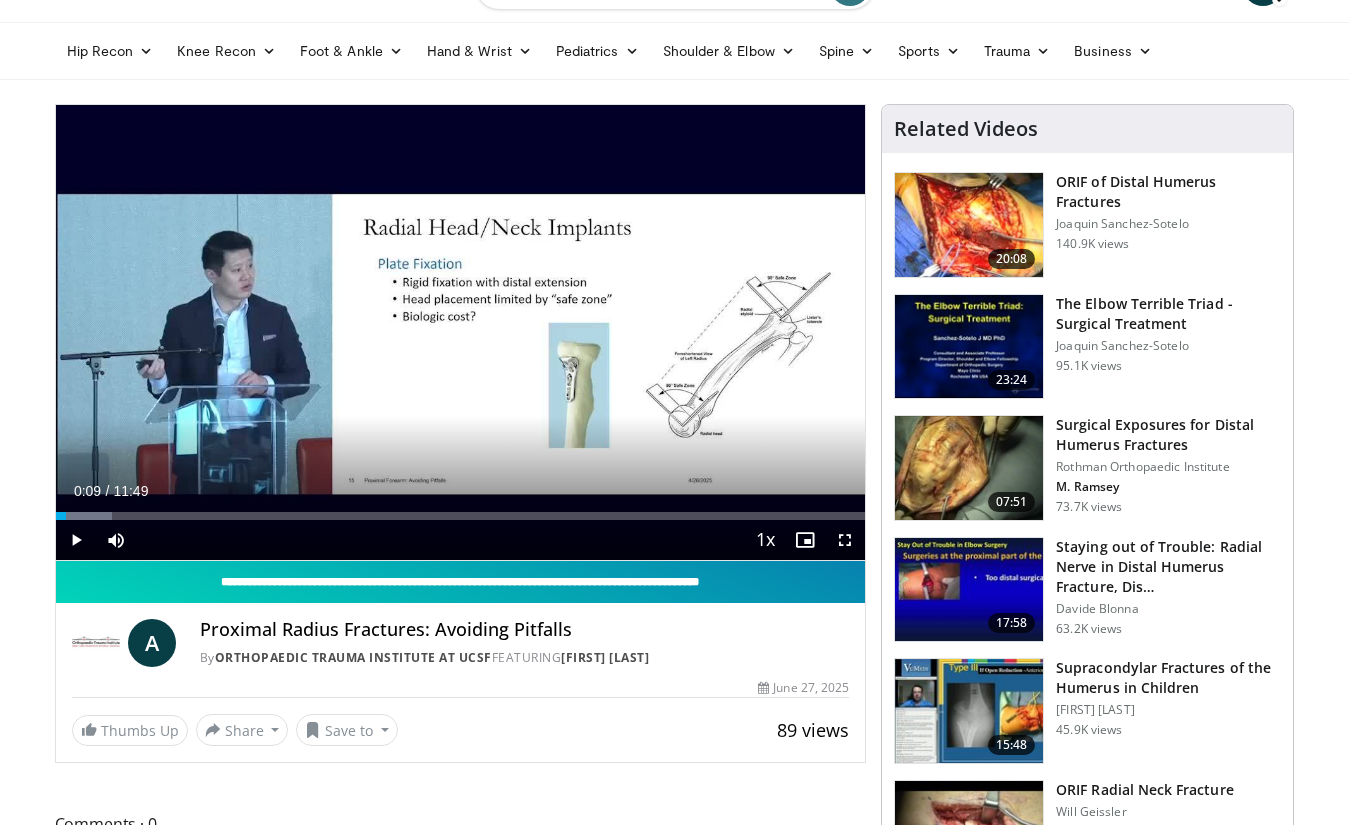 scroll, scrollTop: 0, scrollLeft: 0, axis: both 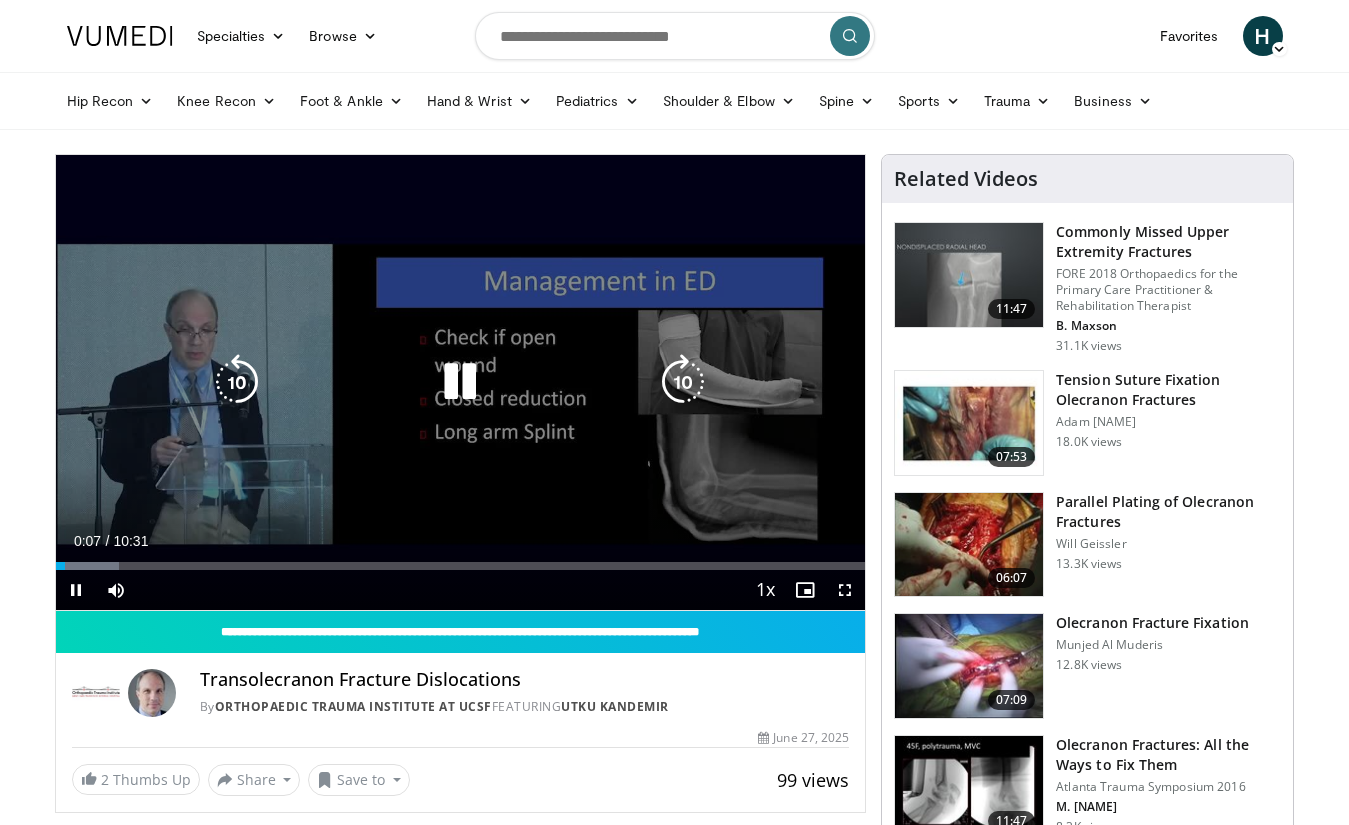 click at bounding box center [460, 382] 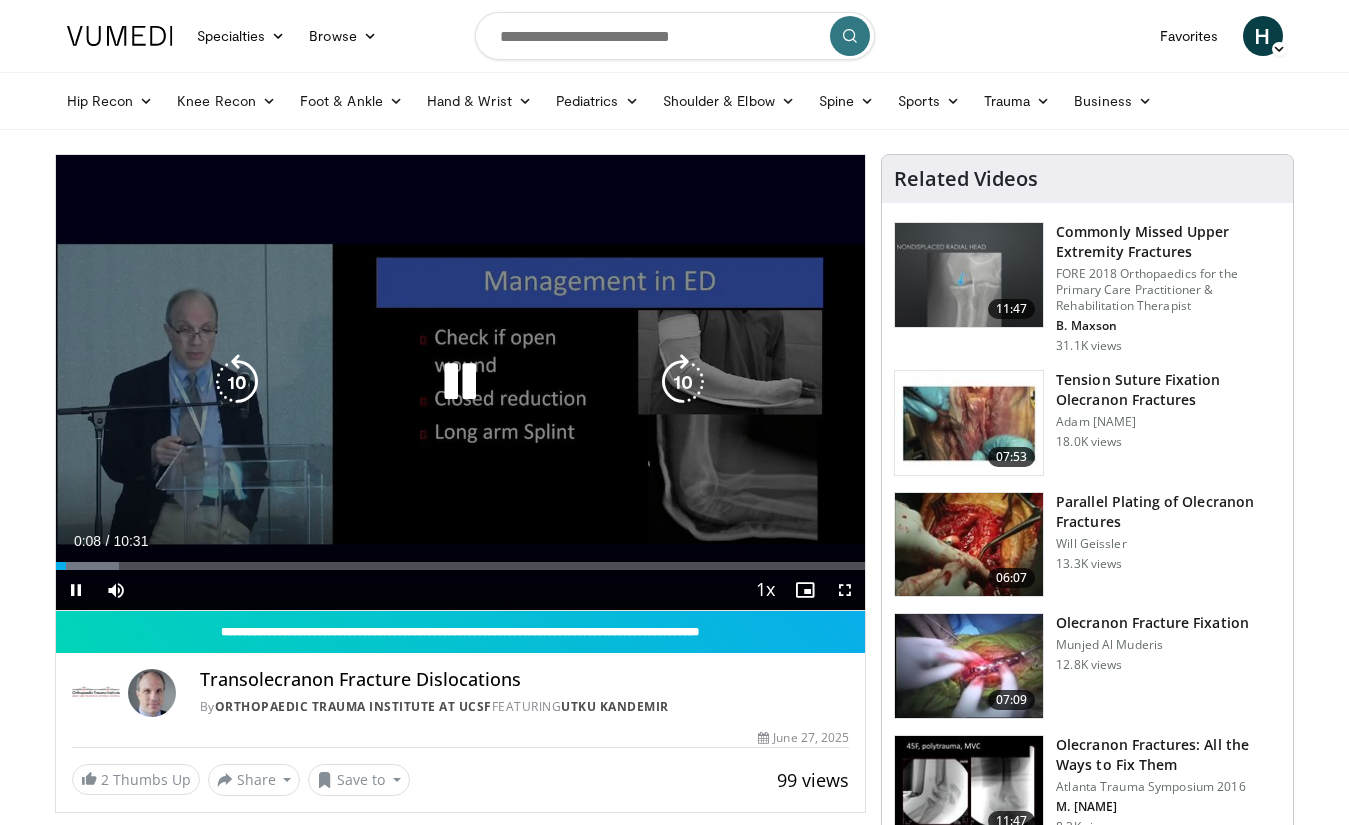 click at bounding box center [460, 382] 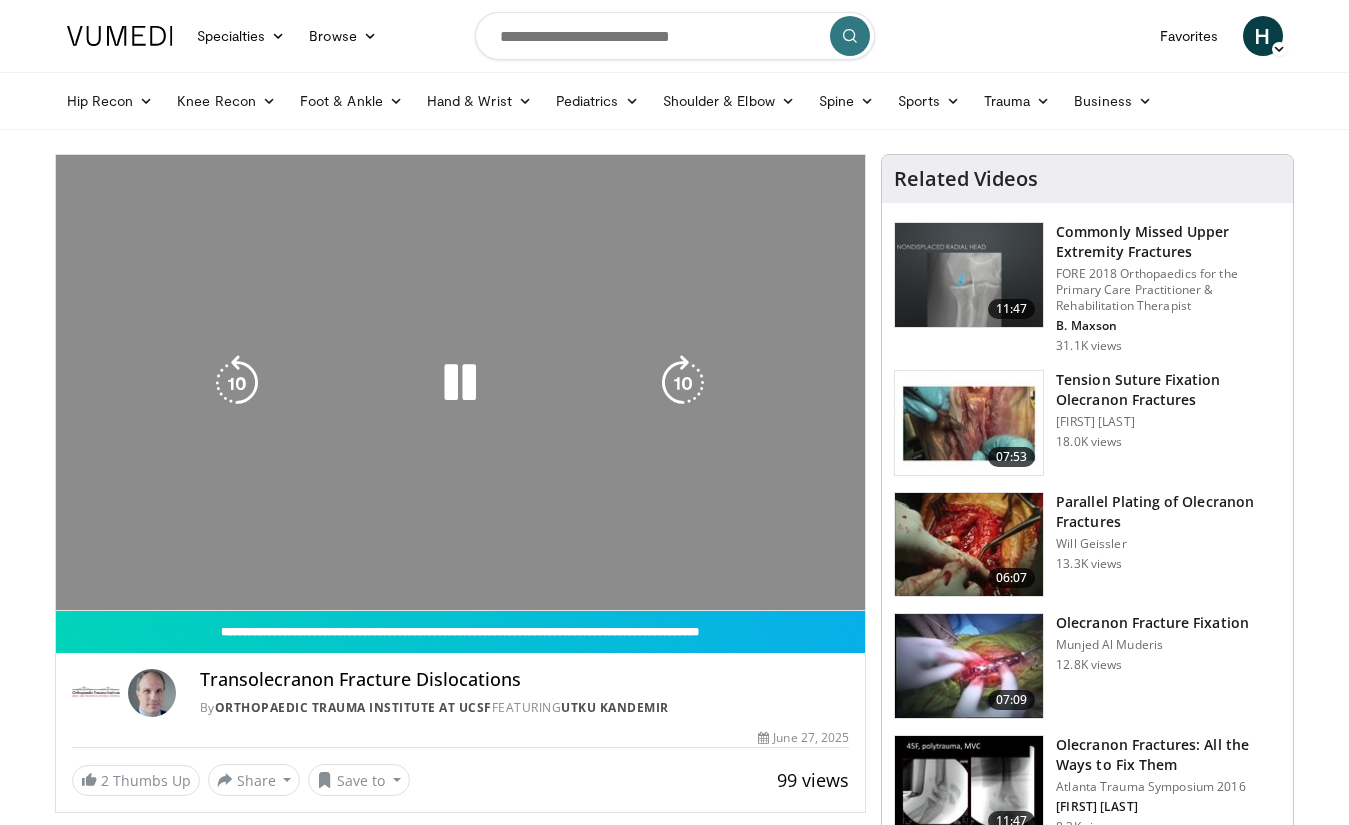scroll, scrollTop: 0, scrollLeft: 0, axis: both 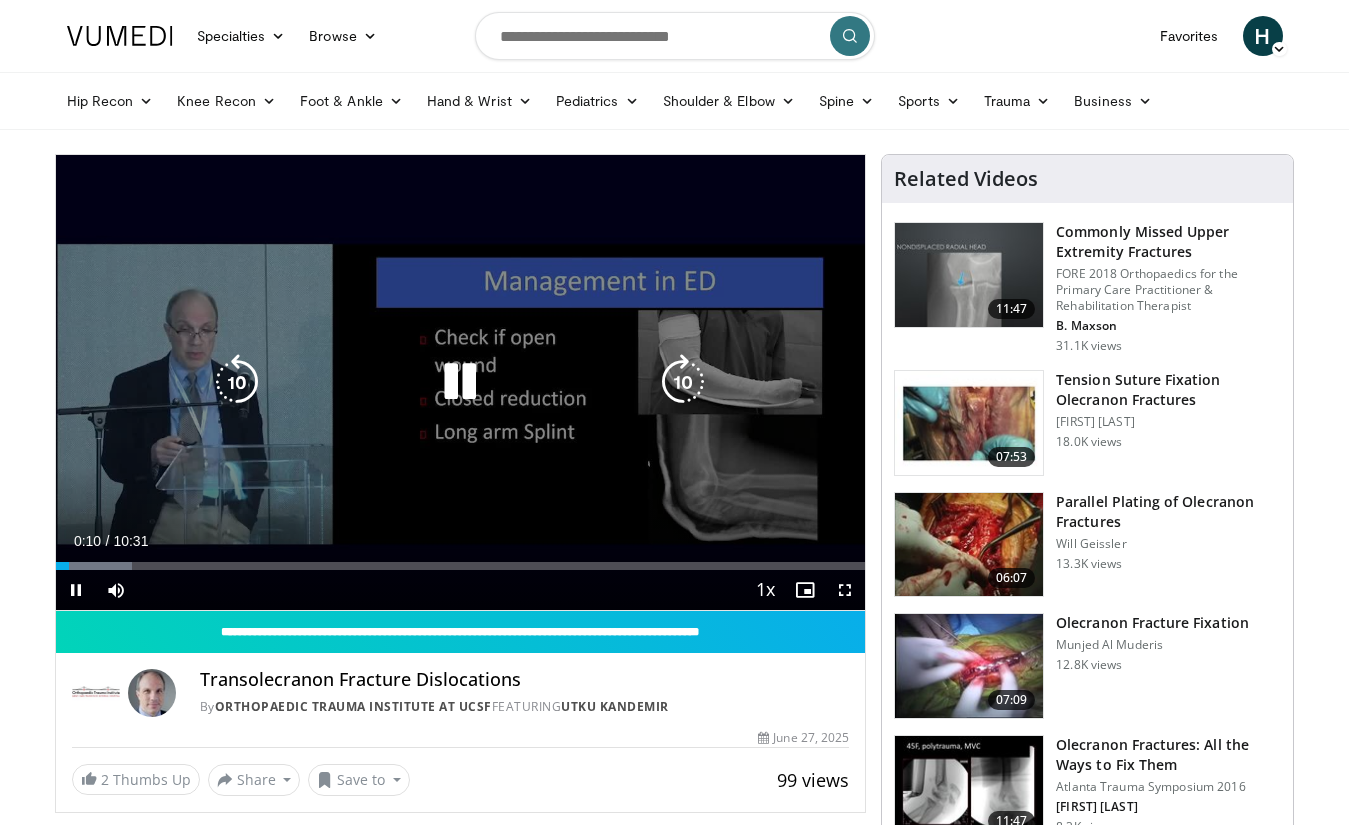 click on "10 seconds
Tap to unmute" at bounding box center [461, 382] 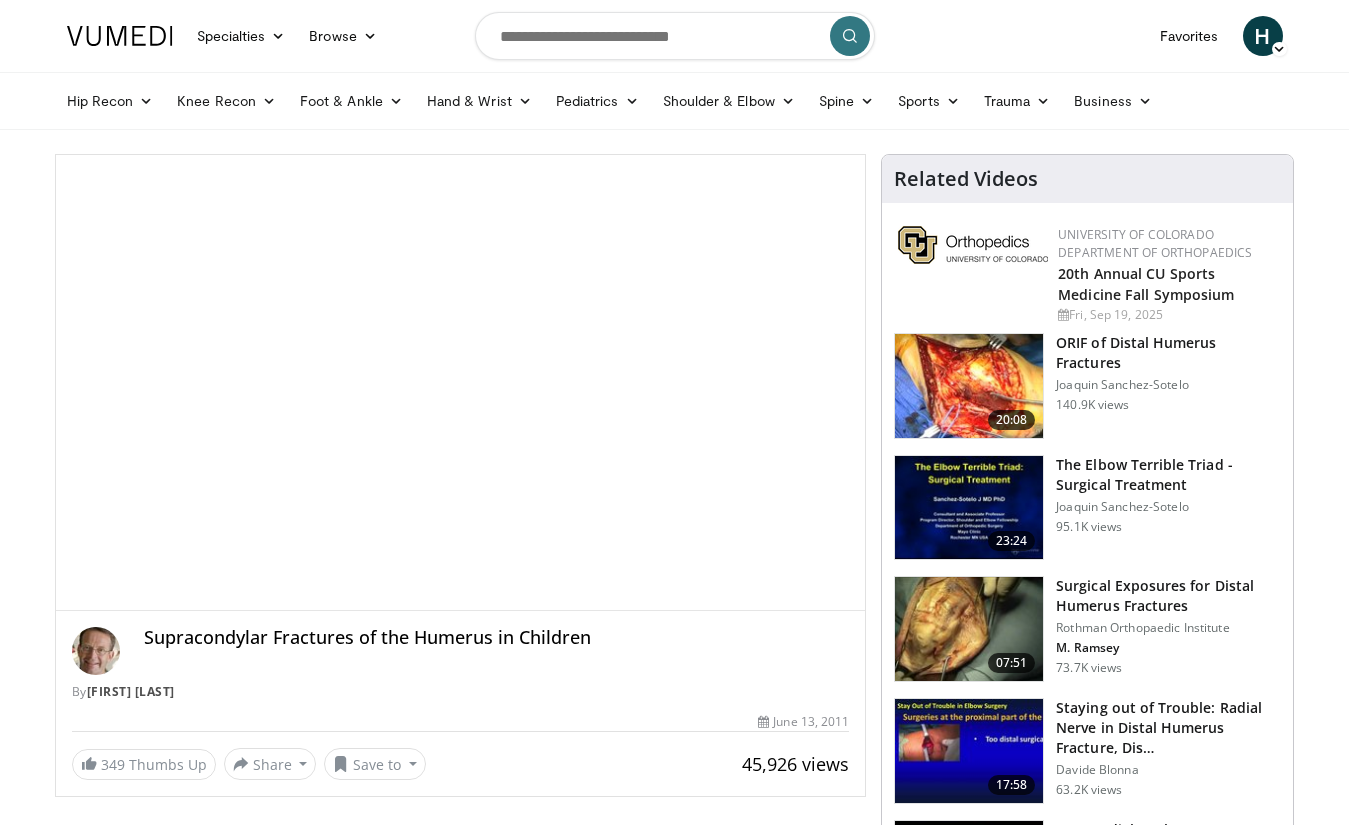 scroll, scrollTop: 0, scrollLeft: 0, axis: both 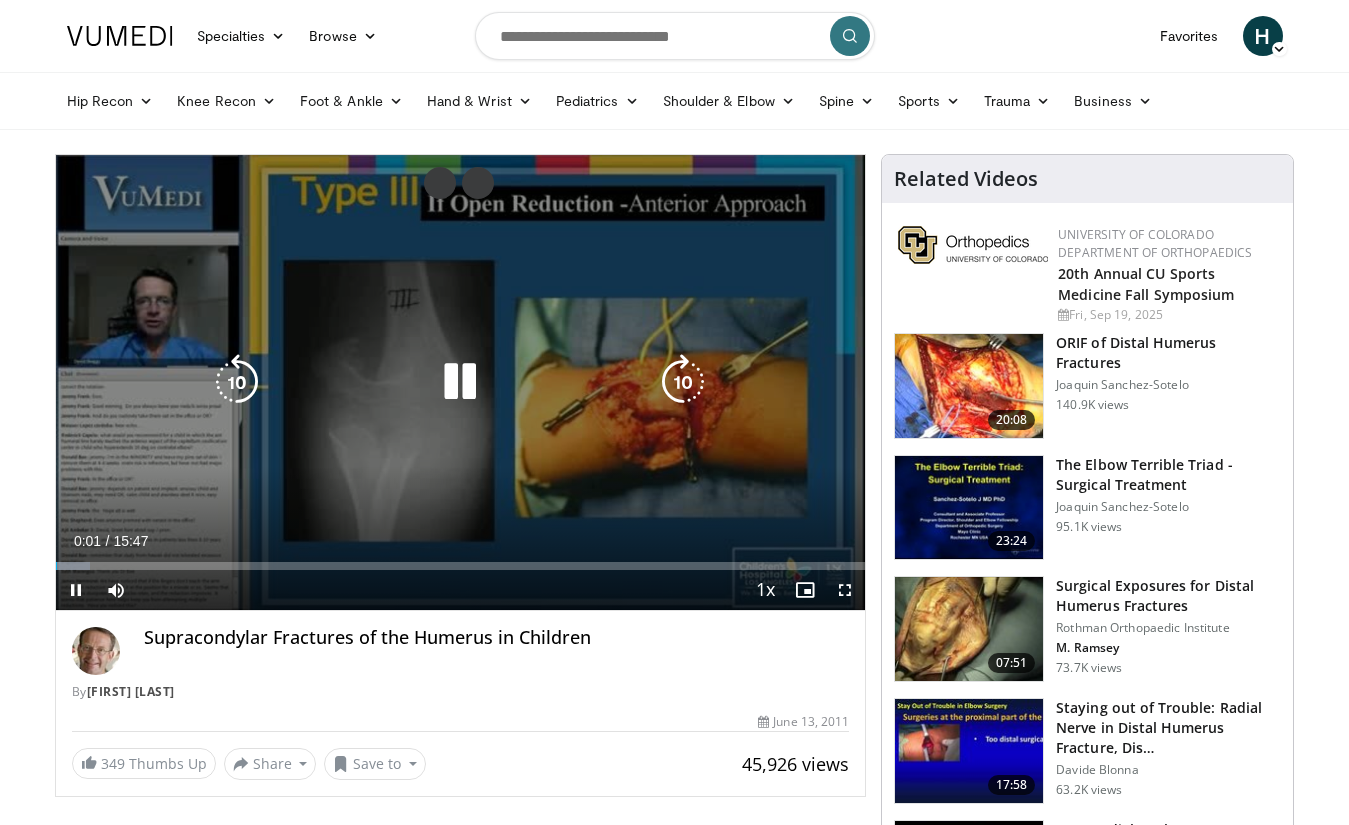 click at bounding box center (460, 382) 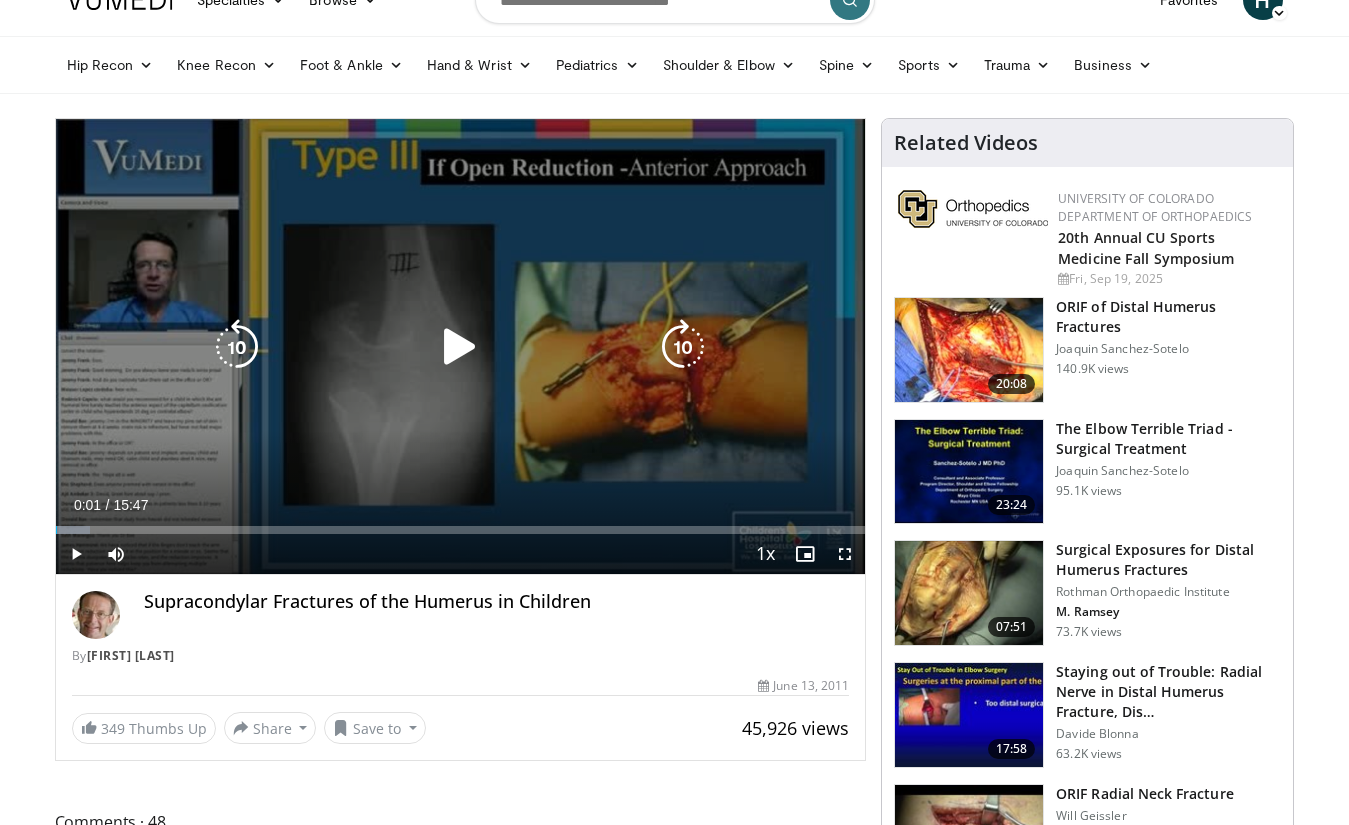 scroll, scrollTop: 0, scrollLeft: 0, axis: both 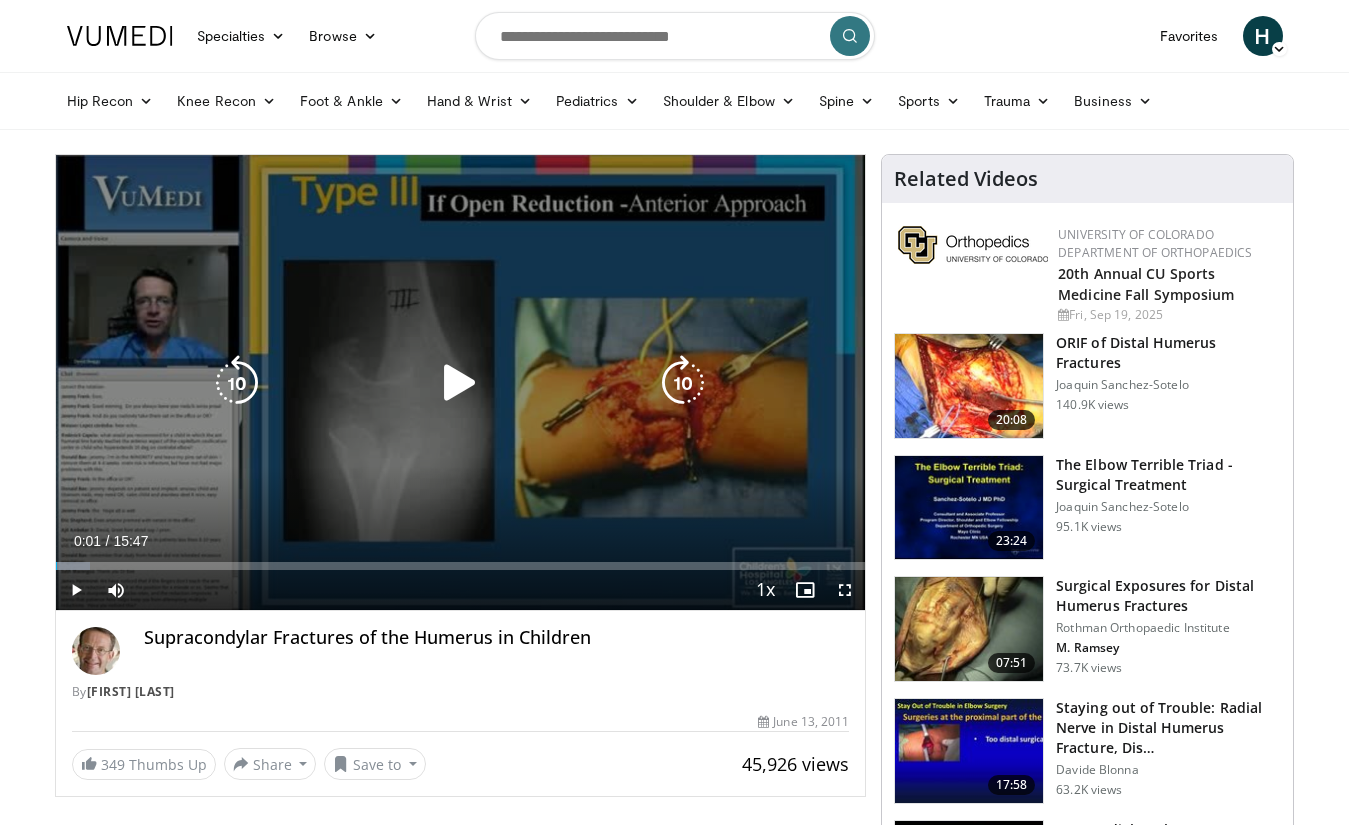 click at bounding box center [460, 383] 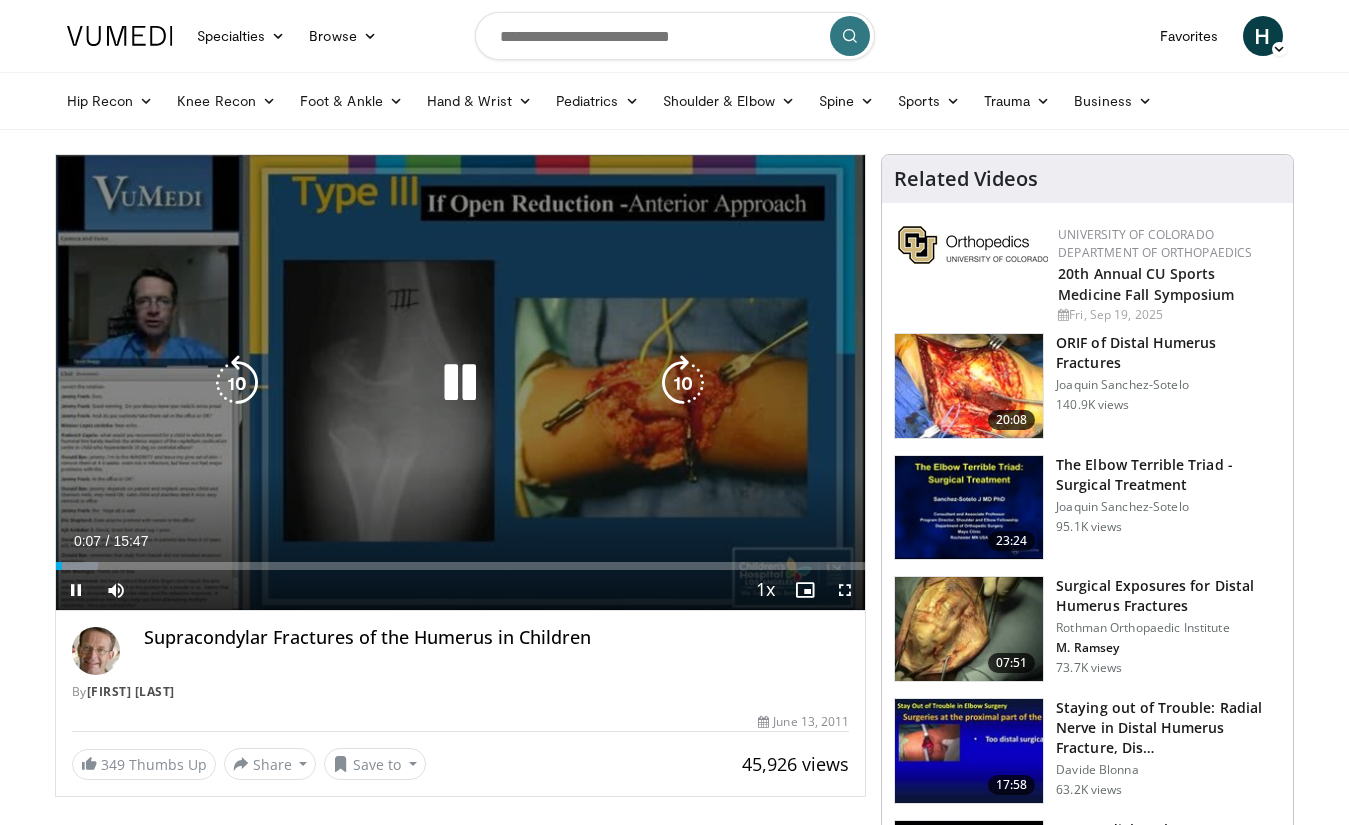 click at bounding box center (460, 383) 